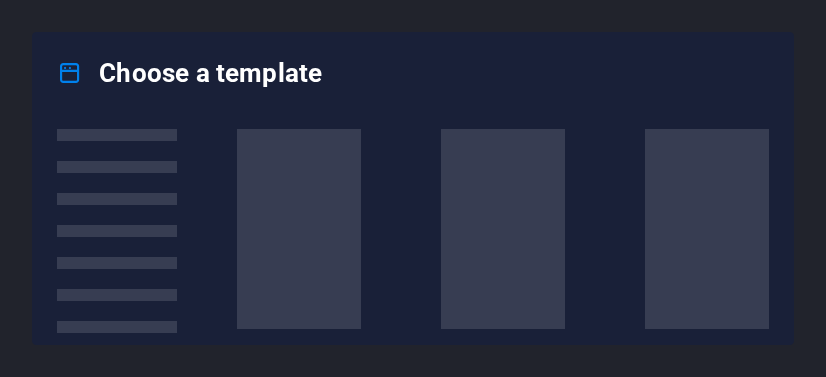 scroll, scrollTop: 0, scrollLeft: 0, axis: both 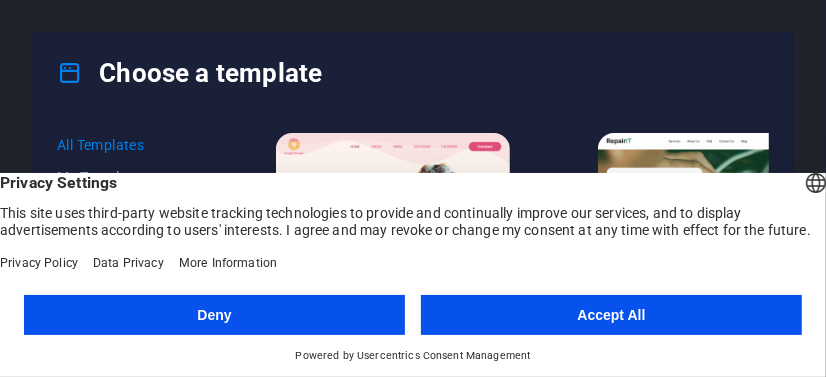 click on "Accept All" at bounding box center [611, 315] 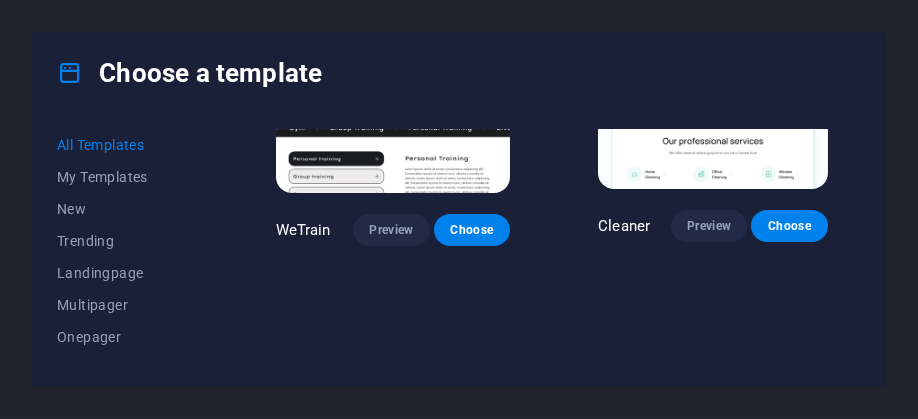 scroll, scrollTop: 2666, scrollLeft: 0, axis: vertical 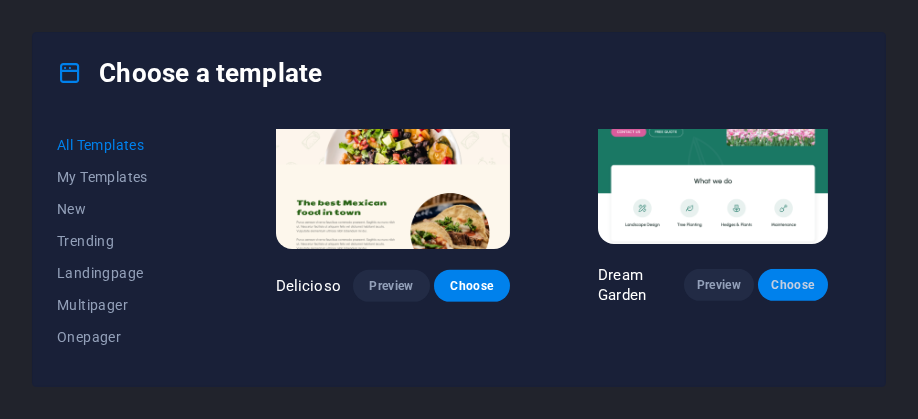 click on "Choose" at bounding box center (793, 285) 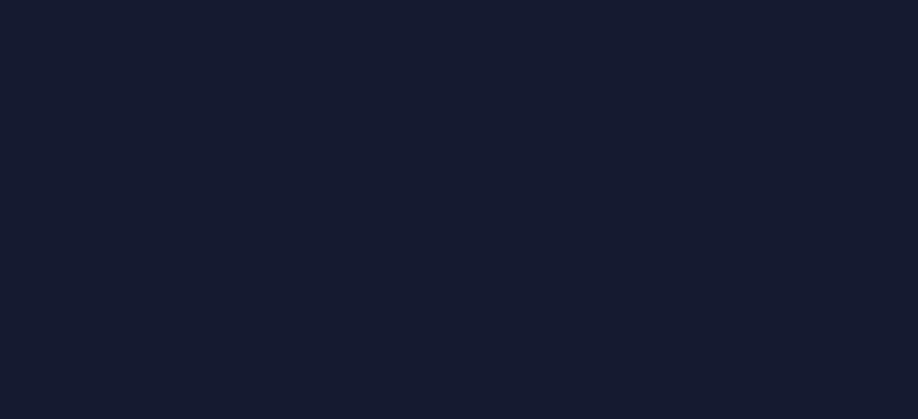 scroll, scrollTop: 0, scrollLeft: 0, axis: both 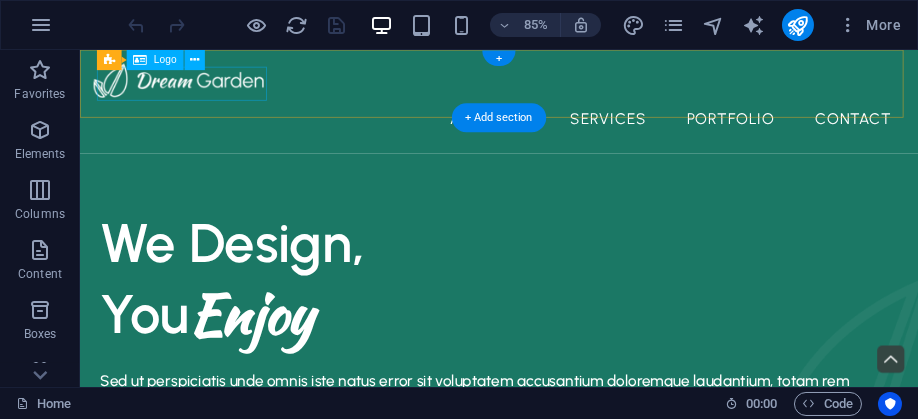 click at bounding box center (573, 86) 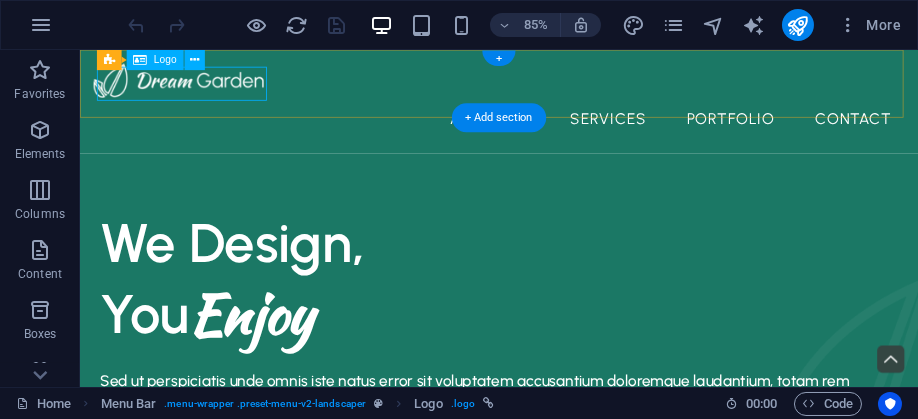 click at bounding box center (573, 86) 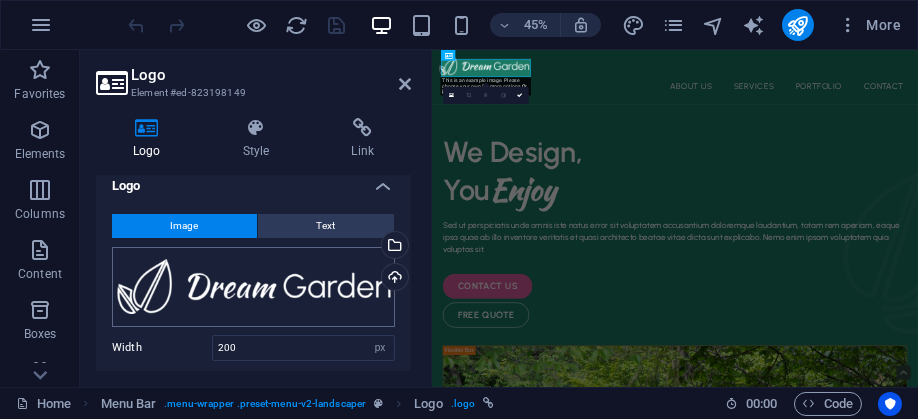 scroll, scrollTop: 0, scrollLeft: 0, axis: both 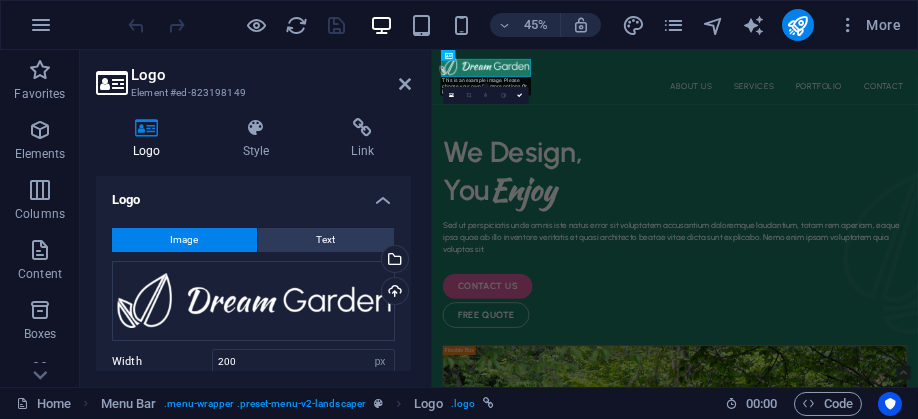 click on "Image" at bounding box center [185, 240] 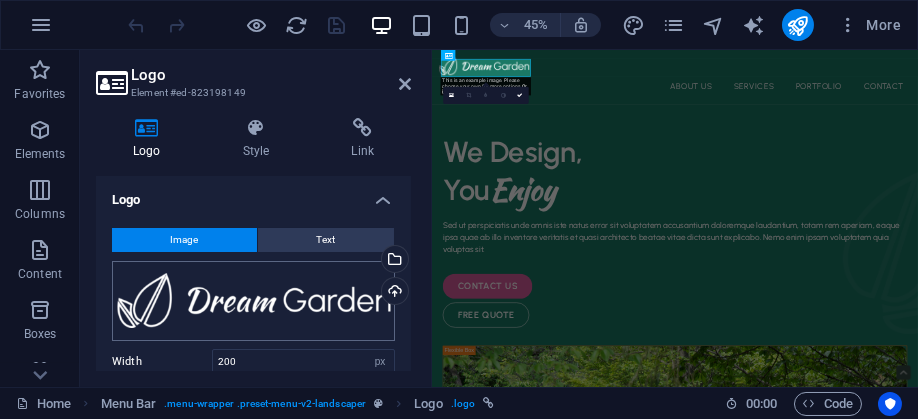 scroll, scrollTop: 0, scrollLeft: 0, axis: both 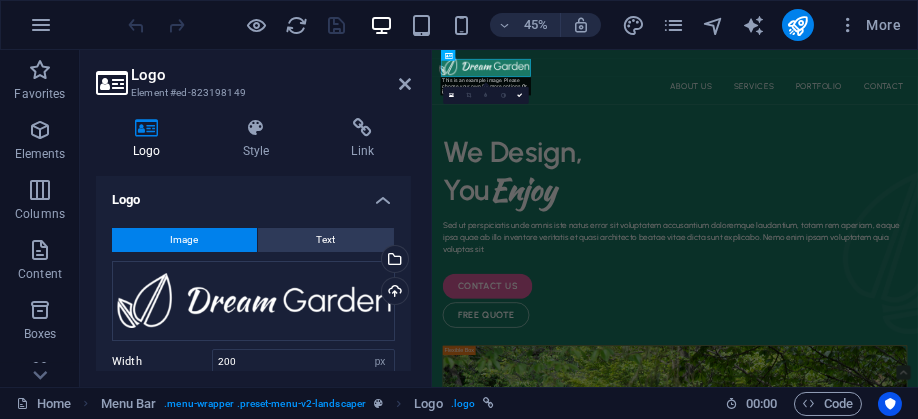click at bounding box center (147, 128) 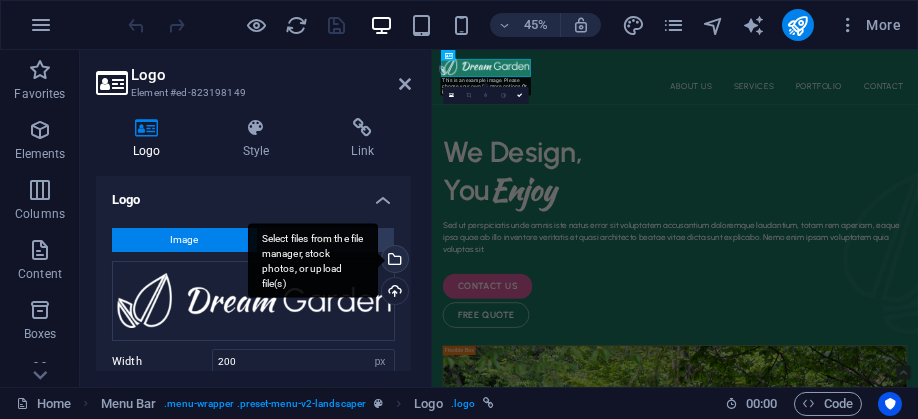 click on "Select files from the file manager, stock photos, or upload file(s)" at bounding box center [393, 261] 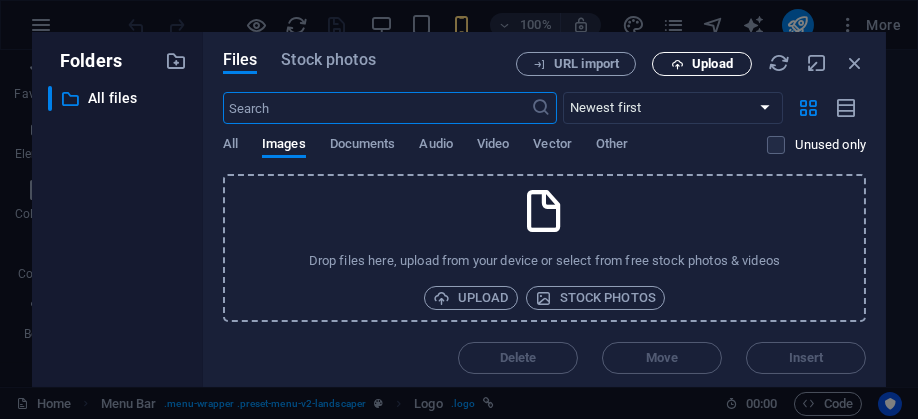 click on "Upload" at bounding box center [712, 64] 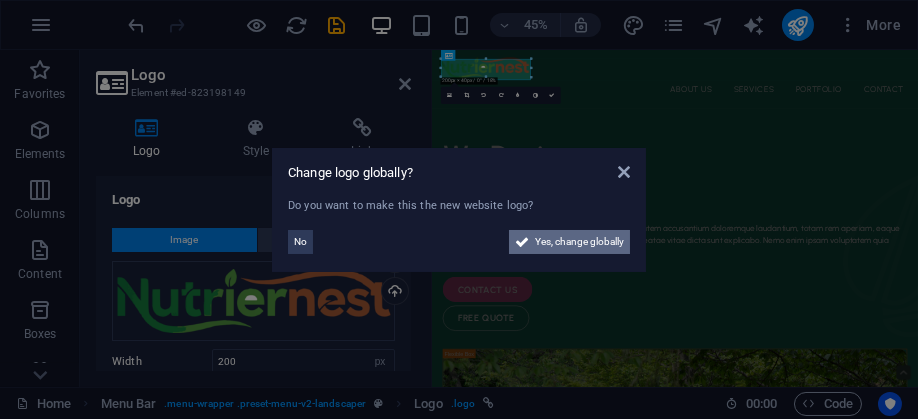 click on "Yes, change globally" at bounding box center (579, 242) 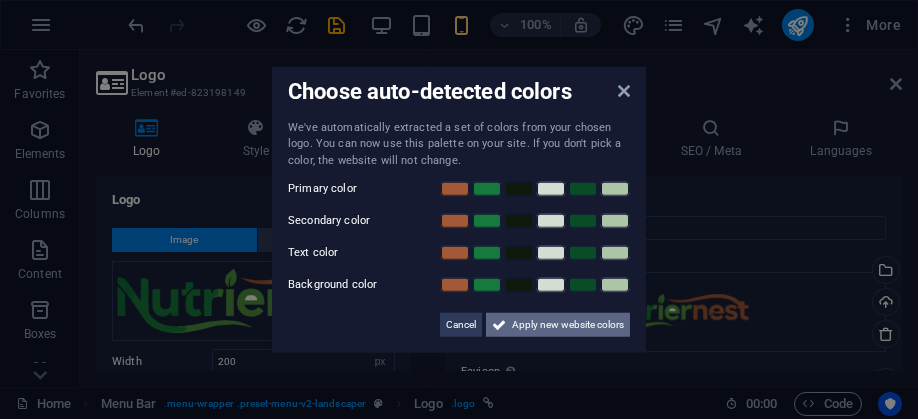 click on "Apply new website colors" at bounding box center (568, 325) 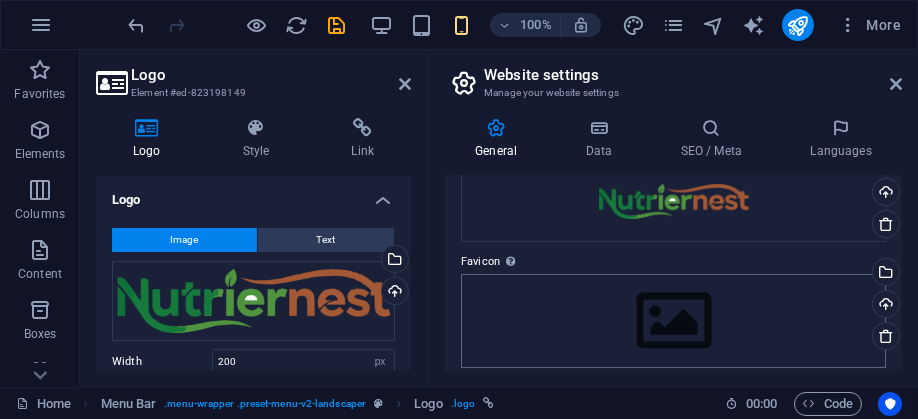 scroll, scrollTop: 0, scrollLeft: 0, axis: both 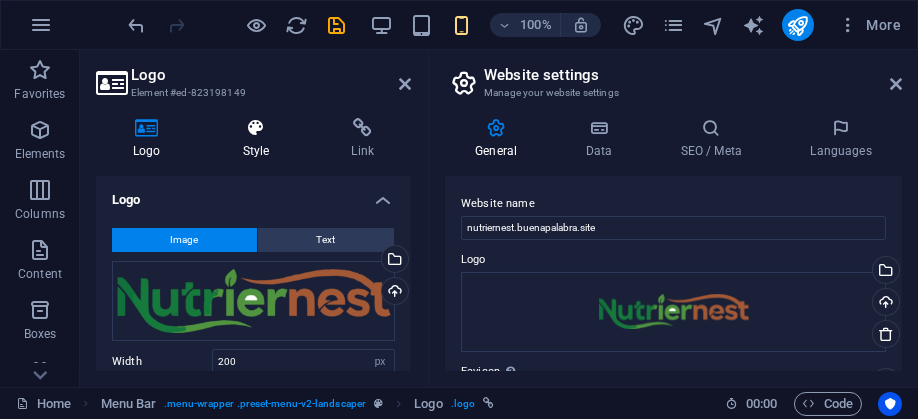 click at bounding box center (256, 128) 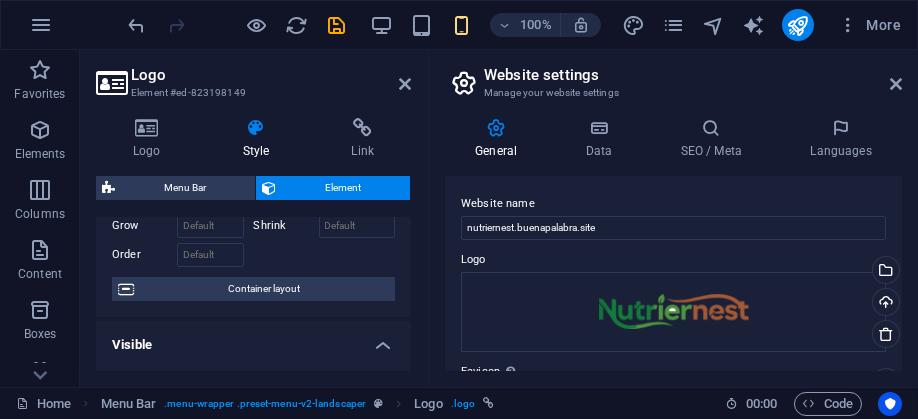 scroll, scrollTop: 0, scrollLeft: 0, axis: both 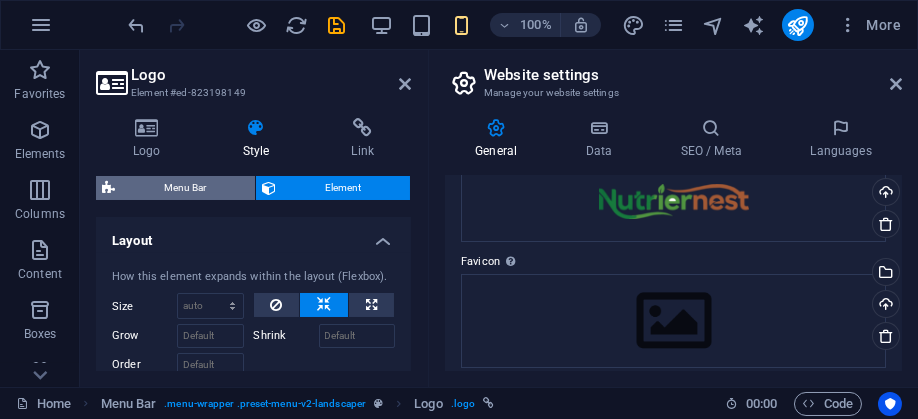 click on "Menu Bar" at bounding box center [185, 188] 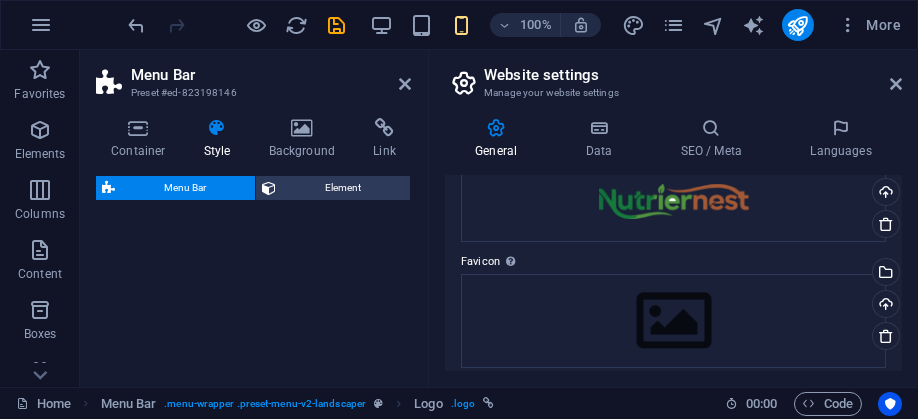 select on "rem" 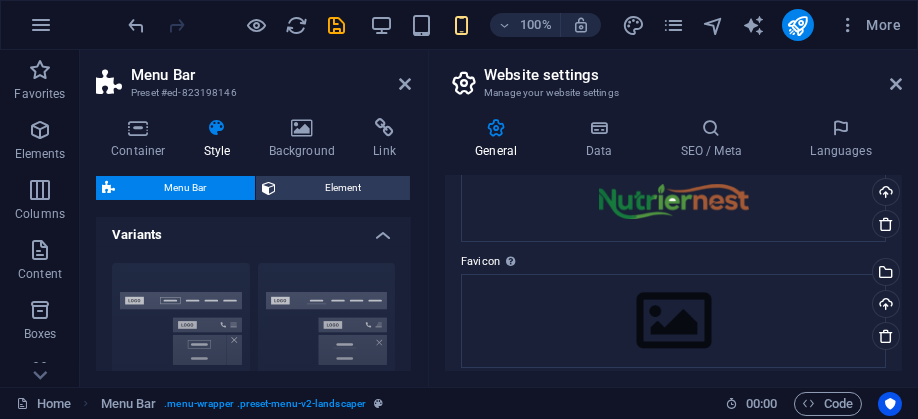 scroll, scrollTop: 0, scrollLeft: 0, axis: both 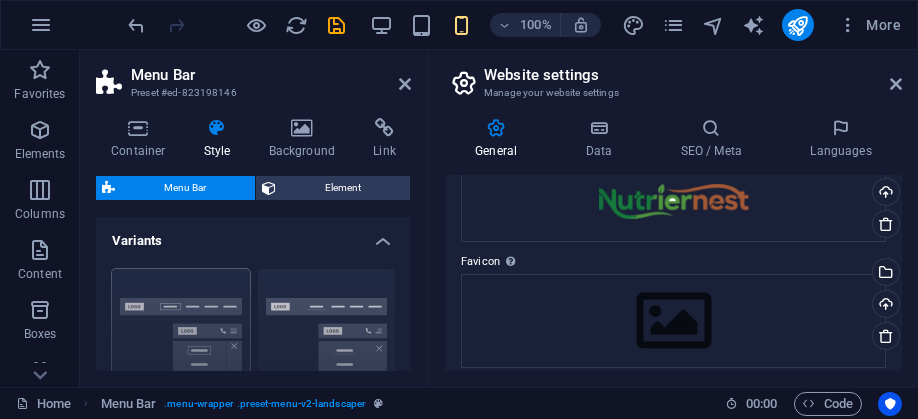 drag, startPoint x: 179, startPoint y: 303, endPoint x: 192, endPoint y: 304, distance: 13.038404 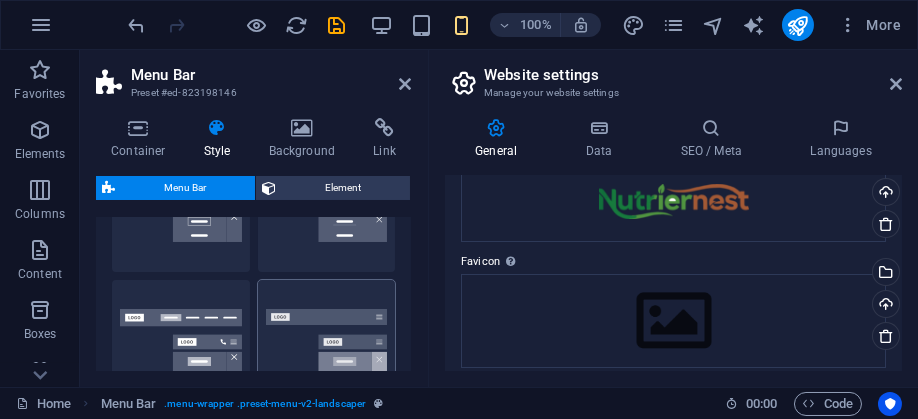 scroll, scrollTop: 110, scrollLeft: 0, axis: vertical 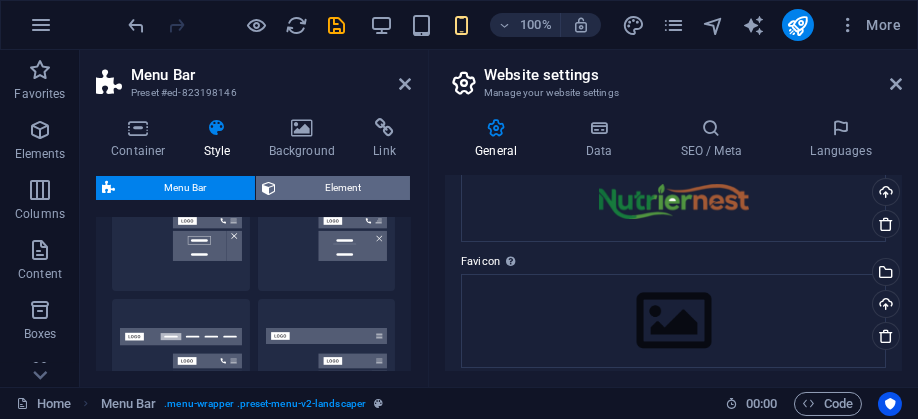 click on "Element" at bounding box center (343, 188) 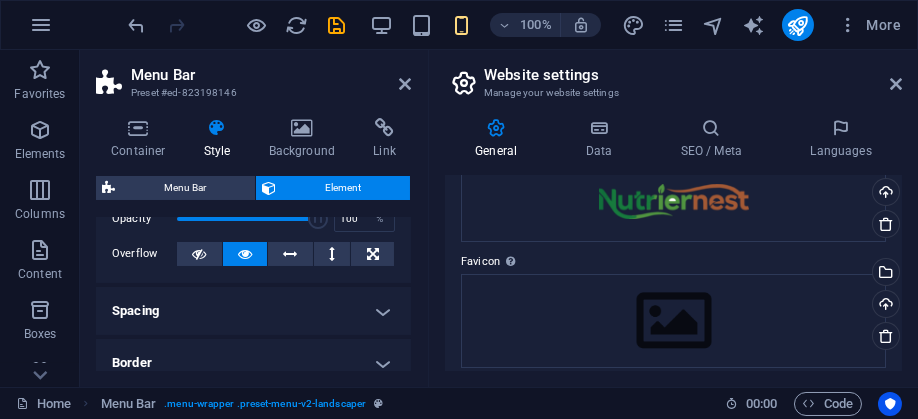 scroll, scrollTop: 110, scrollLeft: 0, axis: vertical 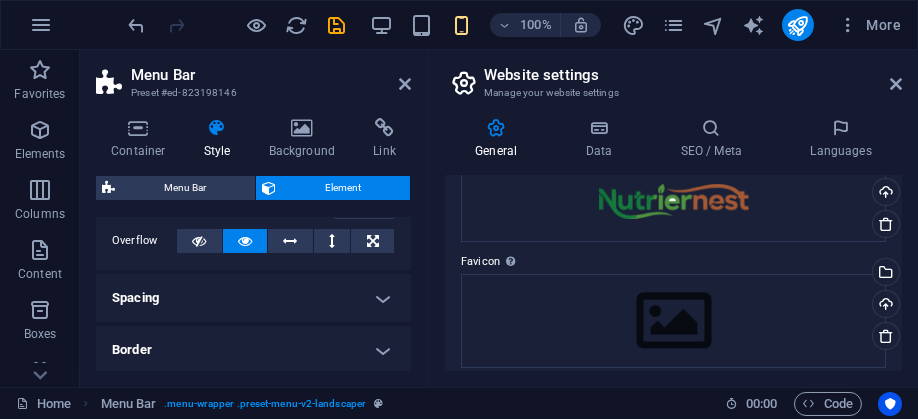 click on "Spacing" at bounding box center (253, 298) 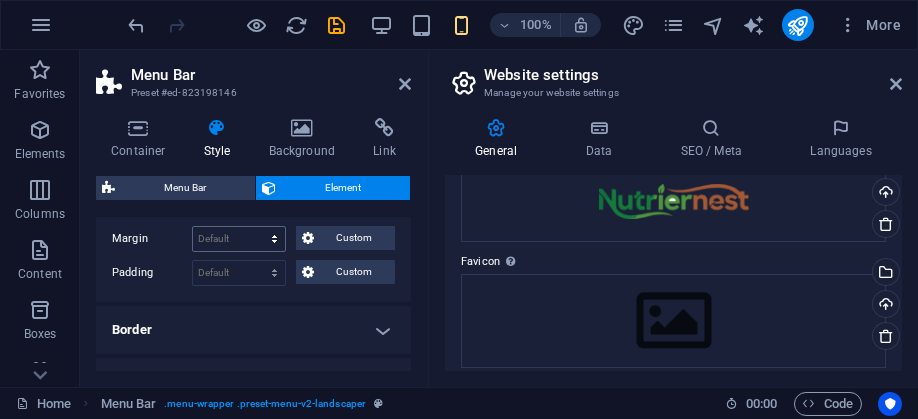 scroll, scrollTop: 222, scrollLeft: 0, axis: vertical 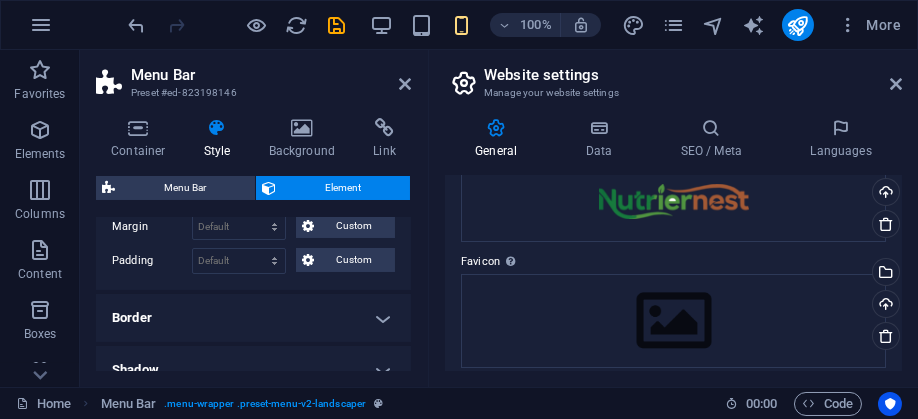 click on "Border" at bounding box center (253, 318) 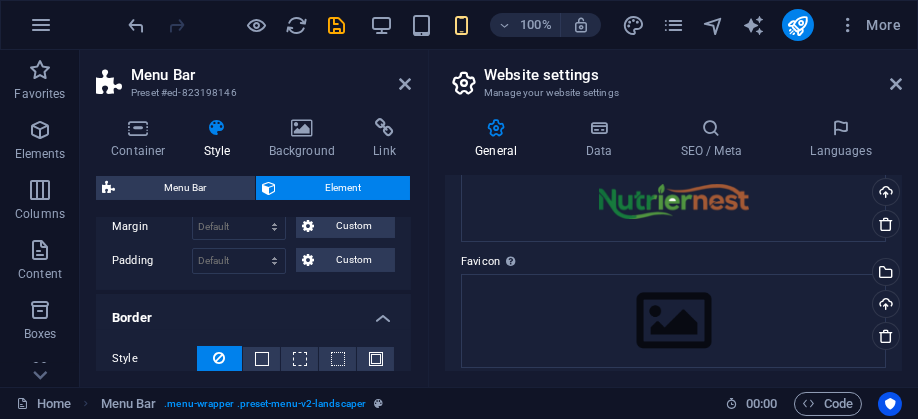 scroll, scrollTop: 333, scrollLeft: 0, axis: vertical 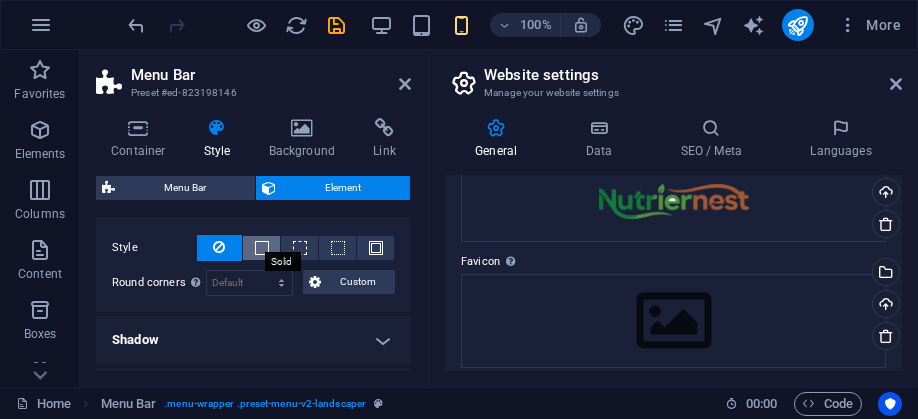 click at bounding box center [262, 248] 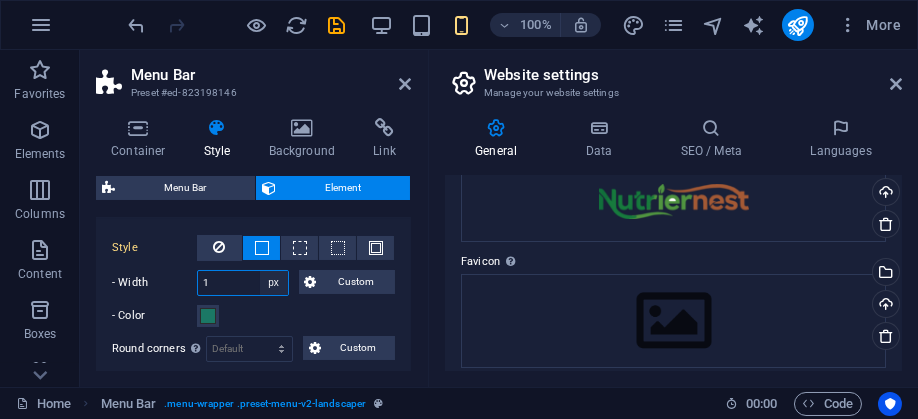 click on "auto px rem % vh vw Custom" at bounding box center (274, 283) 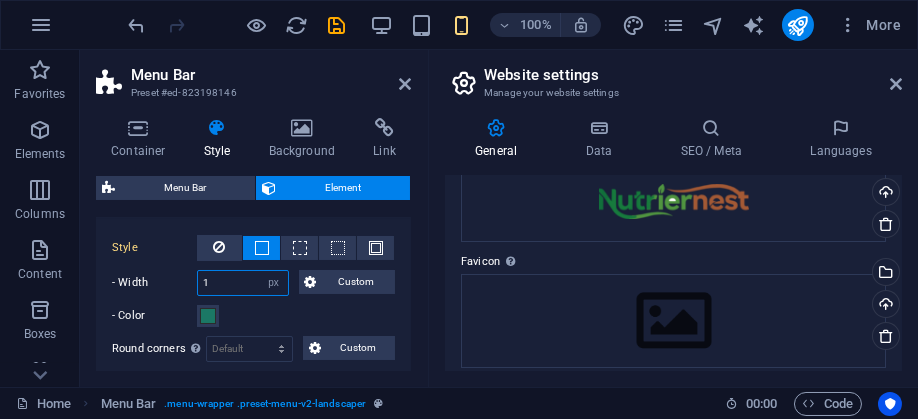 drag, startPoint x: 235, startPoint y: 282, endPoint x: 172, endPoint y: 281, distance: 63.007935 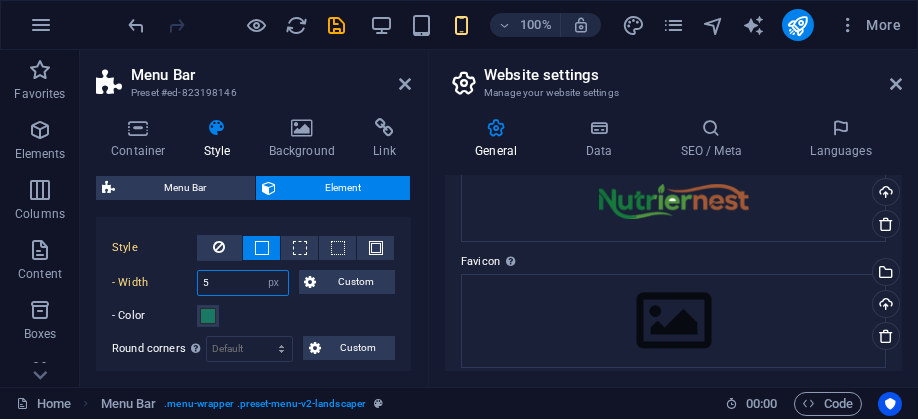 type on "5" 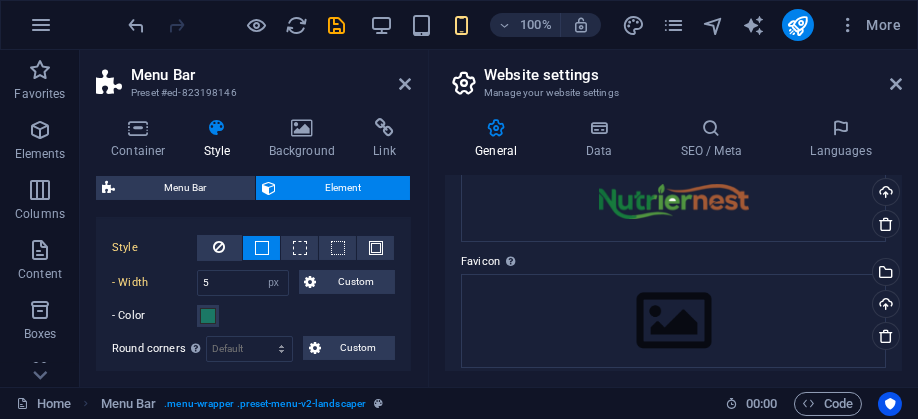 click on "- Color" at bounding box center [253, 316] 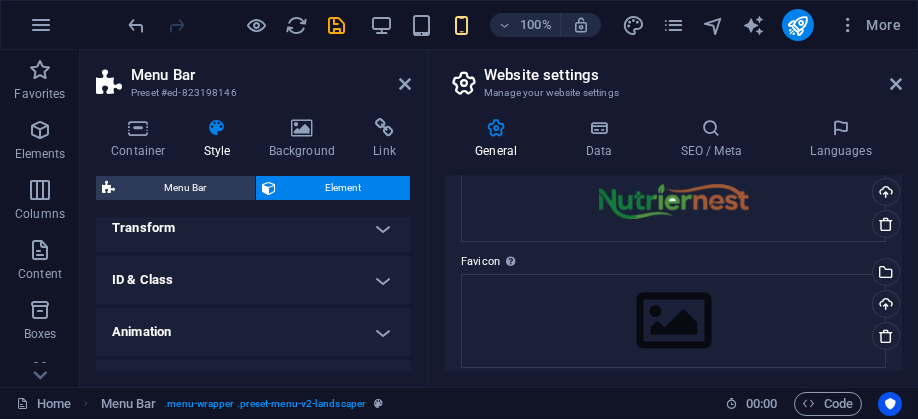 scroll, scrollTop: 718, scrollLeft: 0, axis: vertical 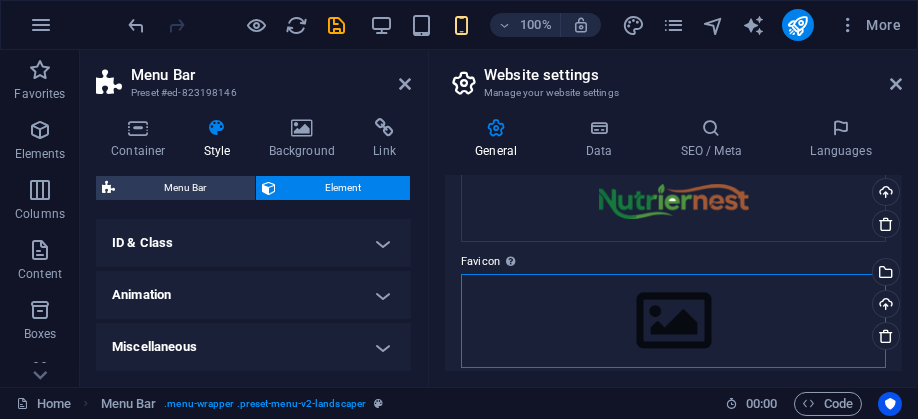 click on "Drag files here, click to choose files or select files from Files or our free stock photos & videos" at bounding box center [673, 321] 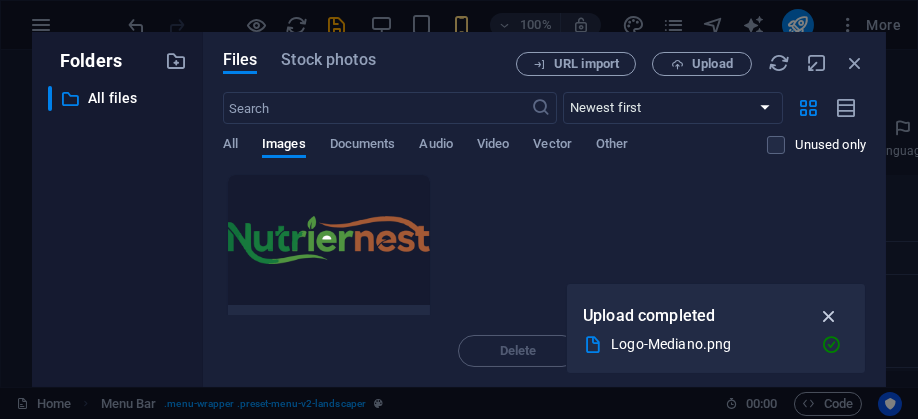 click at bounding box center [829, 316] 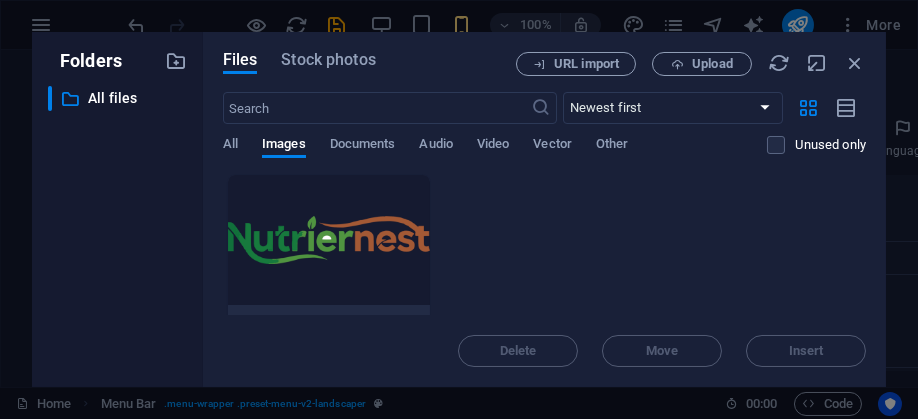 click on "Logo-Mediano-5CWo-xwmV62g8k97v-DDiA.png Logo-Mediano-5CWo-xwmV62g8k97v-DDiA.png Aug 1, 2025 8:24 PM 1.13 MB | 1124x263 | image/png Customer" at bounding box center (544, 294) 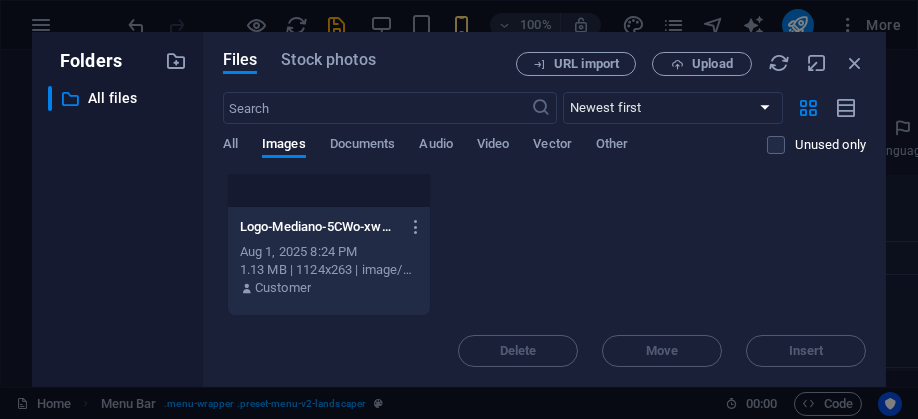 scroll, scrollTop: 0, scrollLeft: 0, axis: both 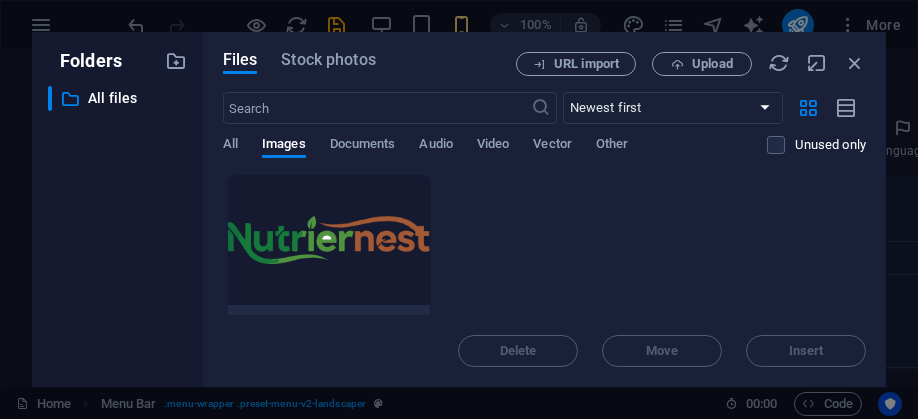 click on "​ All files All files" at bounding box center [117, 228] 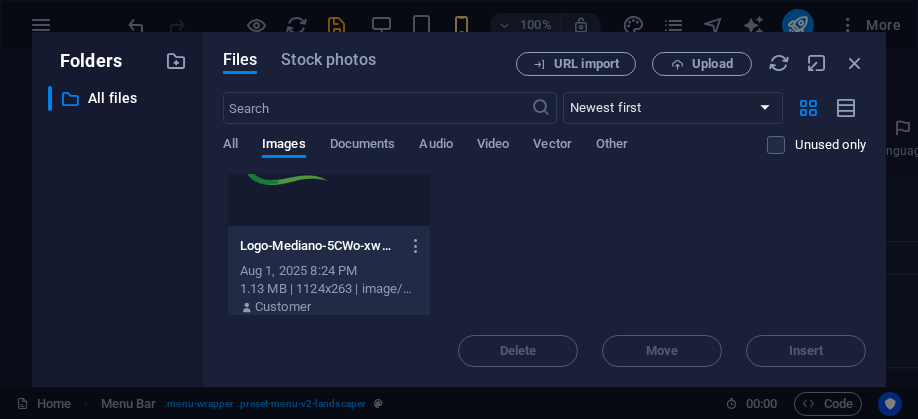 scroll, scrollTop: 98, scrollLeft: 0, axis: vertical 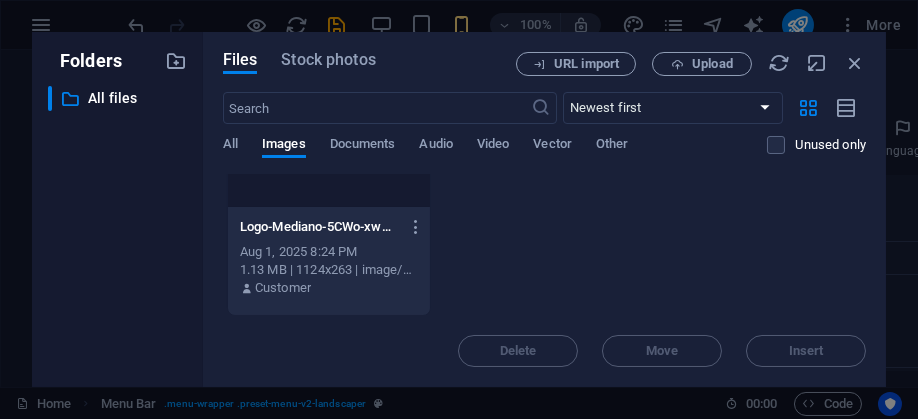 click on "Delete Move Insert" at bounding box center (544, 341) 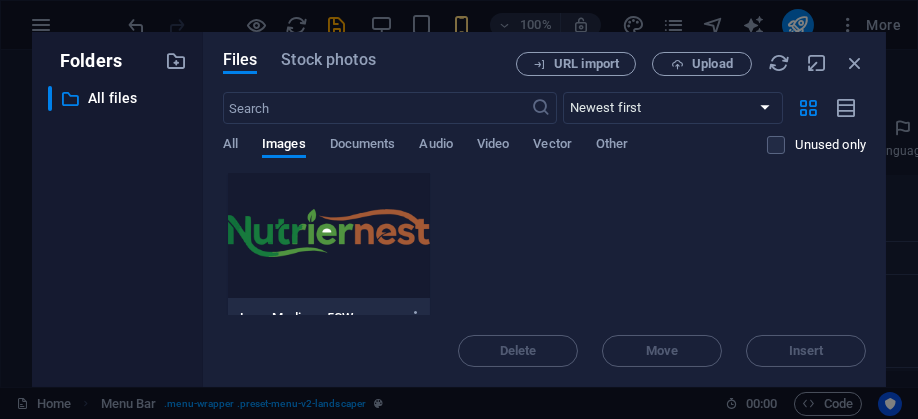 scroll, scrollTop: 0, scrollLeft: 0, axis: both 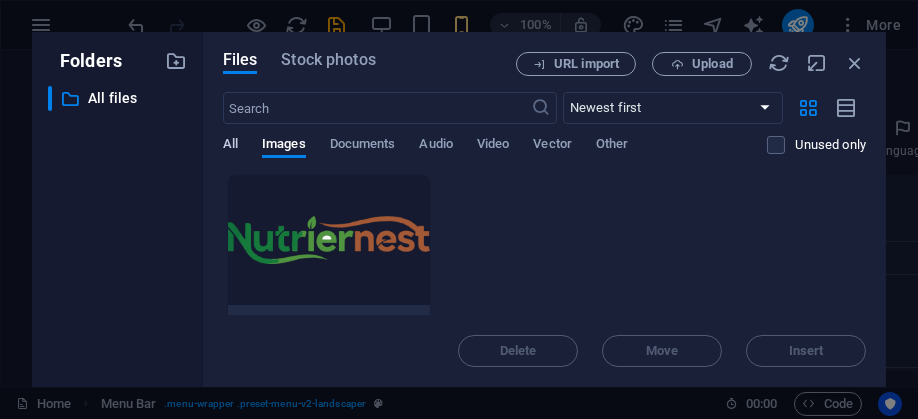 click on "All" at bounding box center [230, 146] 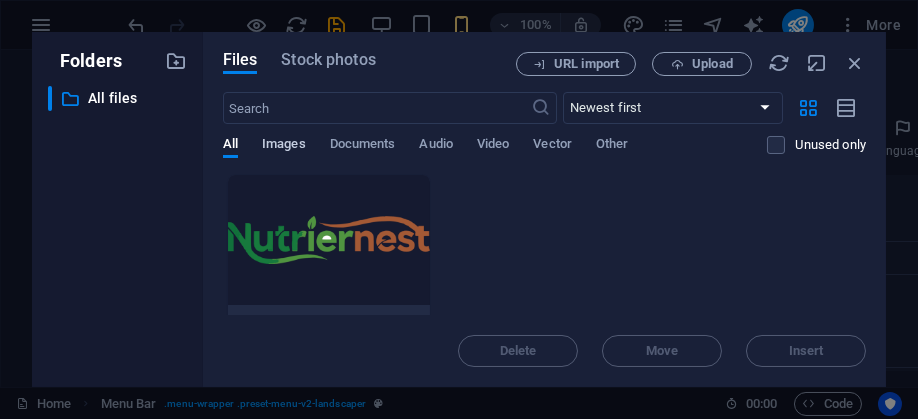 click on "Images" at bounding box center [284, 146] 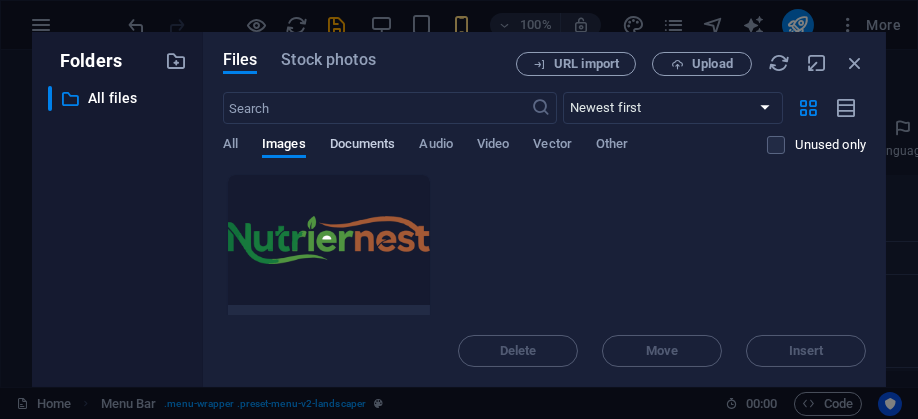 click on "Documents" at bounding box center [363, 146] 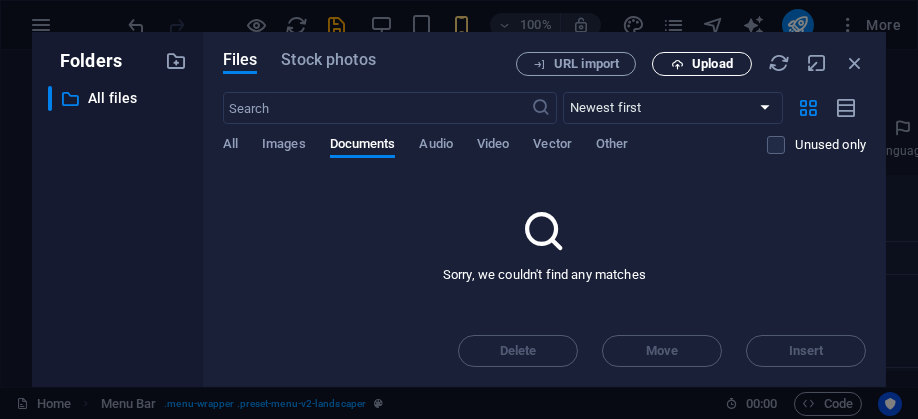 click on "Upload" at bounding box center [702, 64] 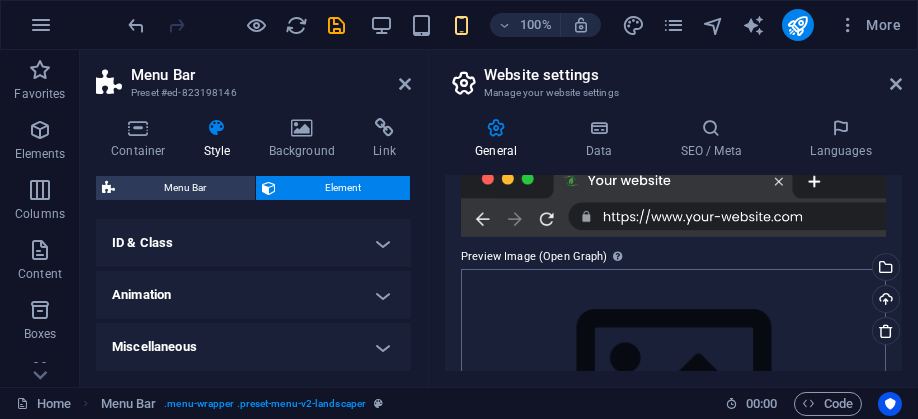 scroll, scrollTop: 389, scrollLeft: 0, axis: vertical 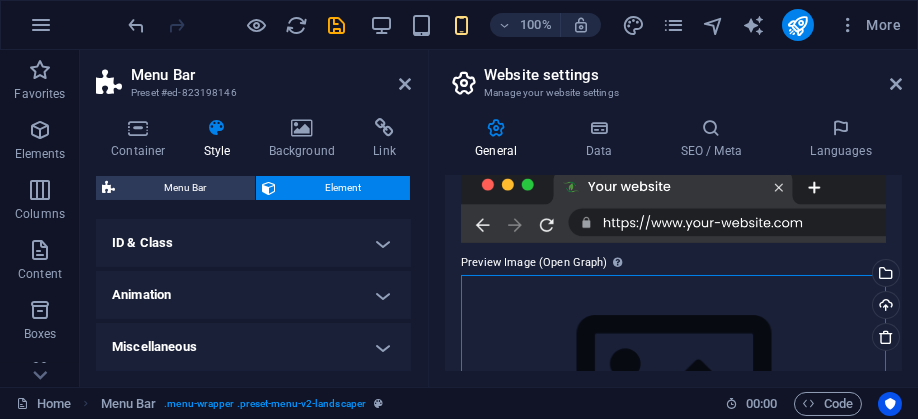 click on "Drag files here, click to choose files or select files from Files or our free stock photos & videos" at bounding box center [673, 389] 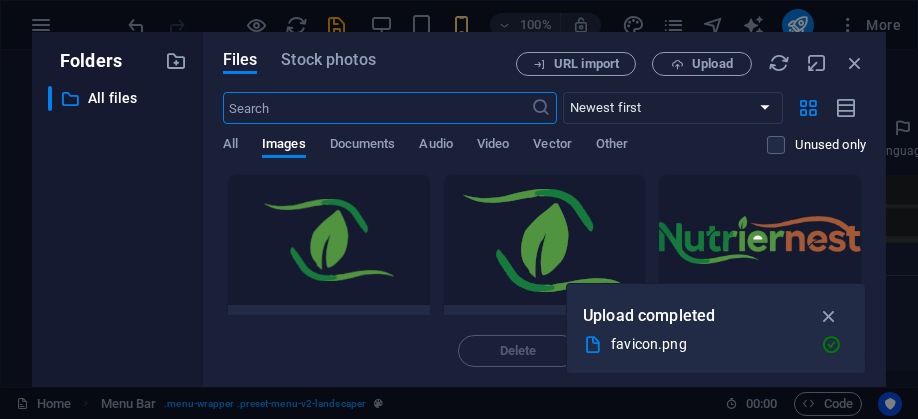 click at bounding box center (760, 240) 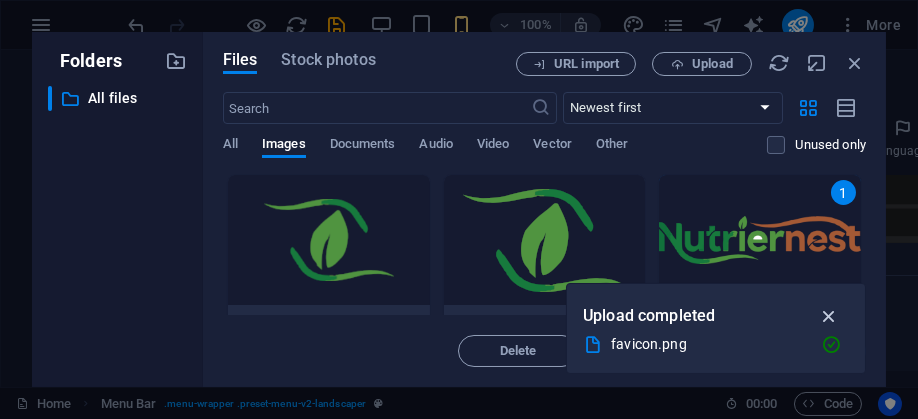 click at bounding box center [829, 316] 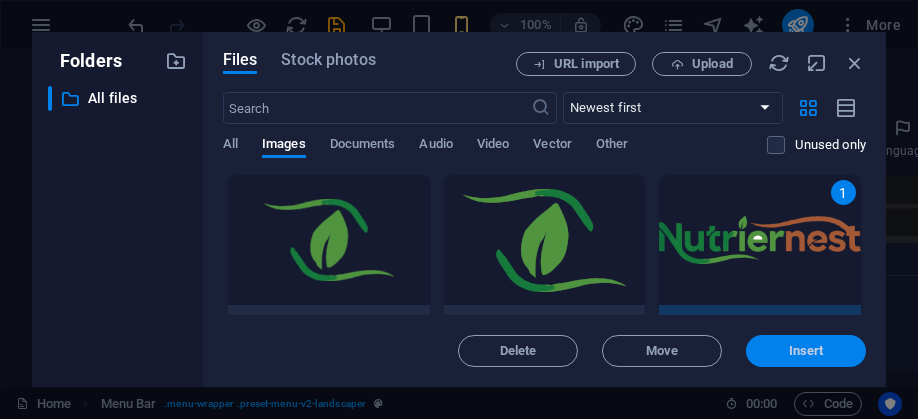 click on "Insert" at bounding box center [806, 351] 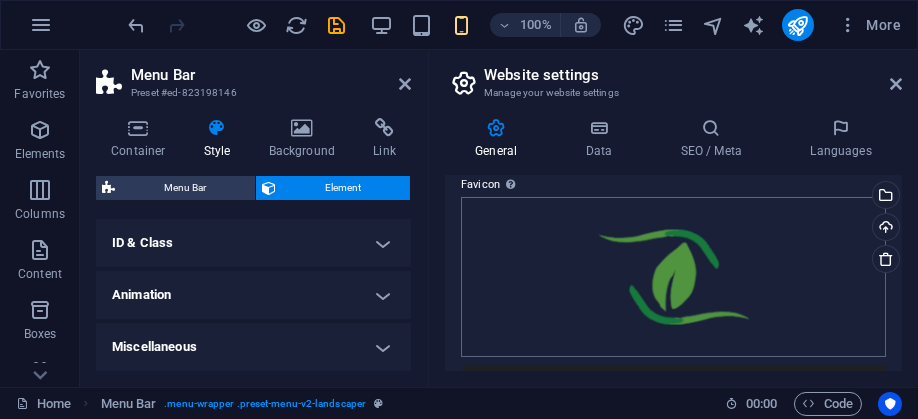 scroll, scrollTop: 76, scrollLeft: 0, axis: vertical 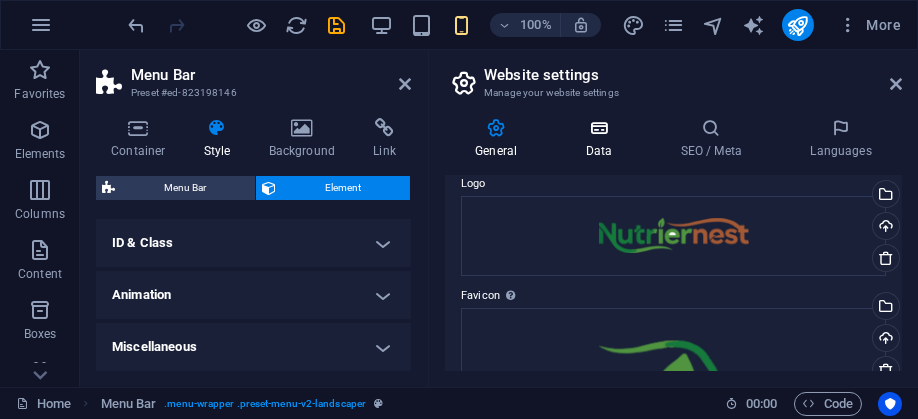 click at bounding box center [598, 128] 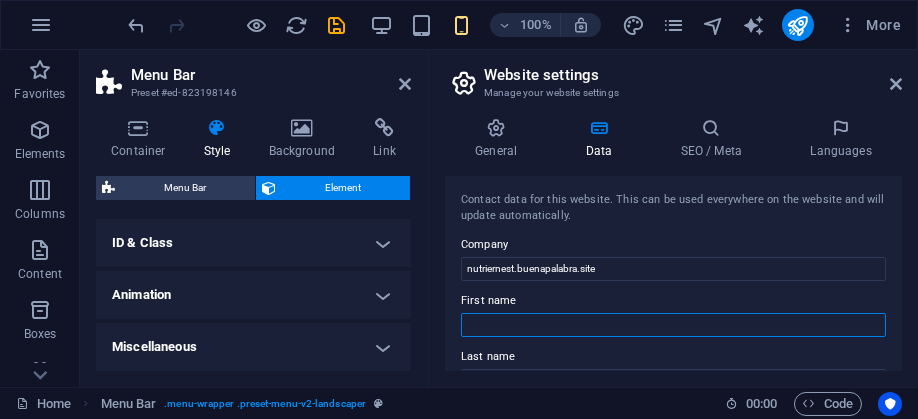 click on "First name" at bounding box center [673, 325] 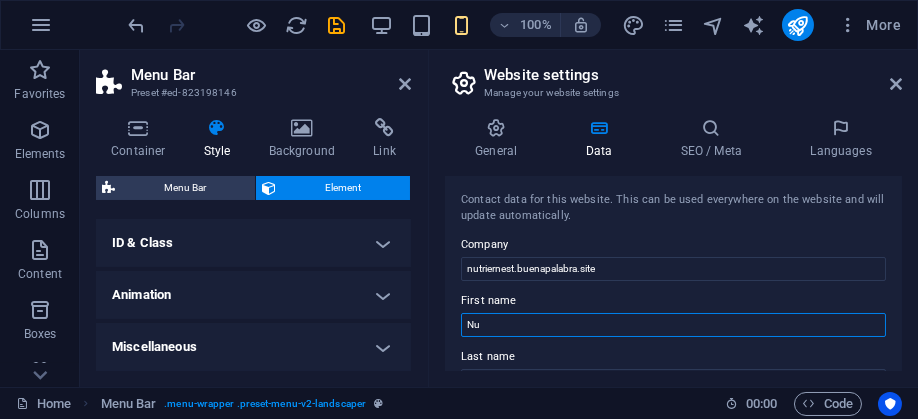 type on "N" 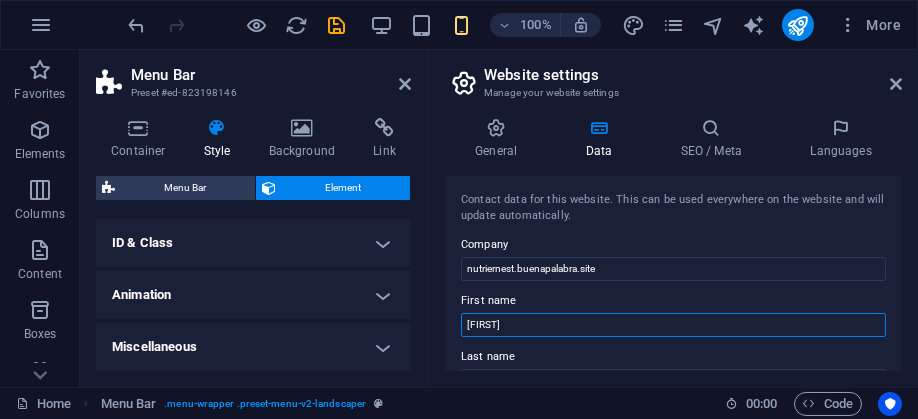 type on "Ernesto" 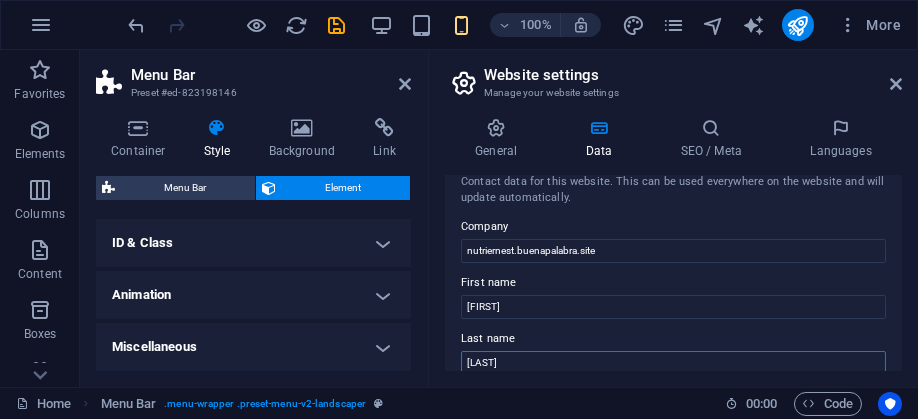 scroll, scrollTop: 0, scrollLeft: 0, axis: both 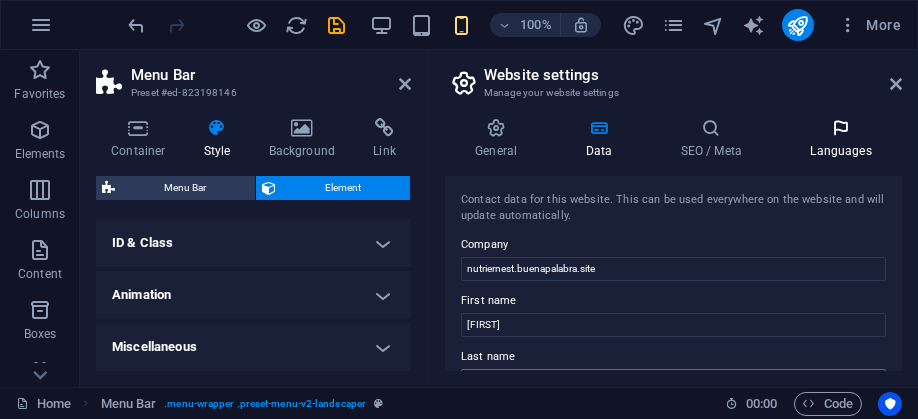 type on "Ortega" 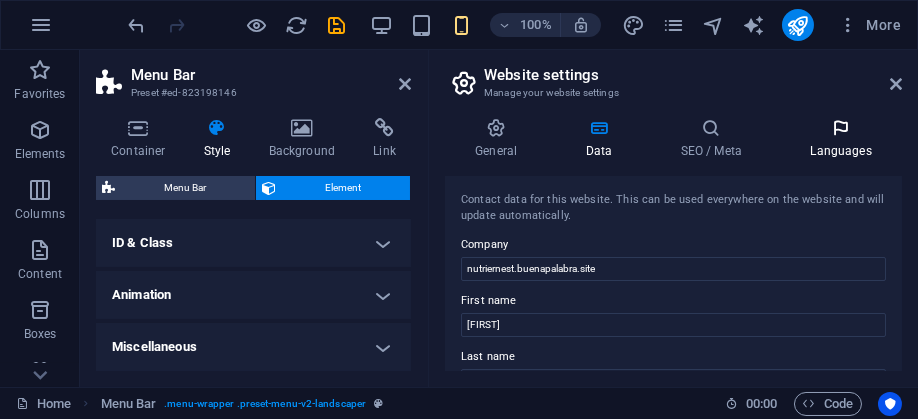 click at bounding box center [841, 128] 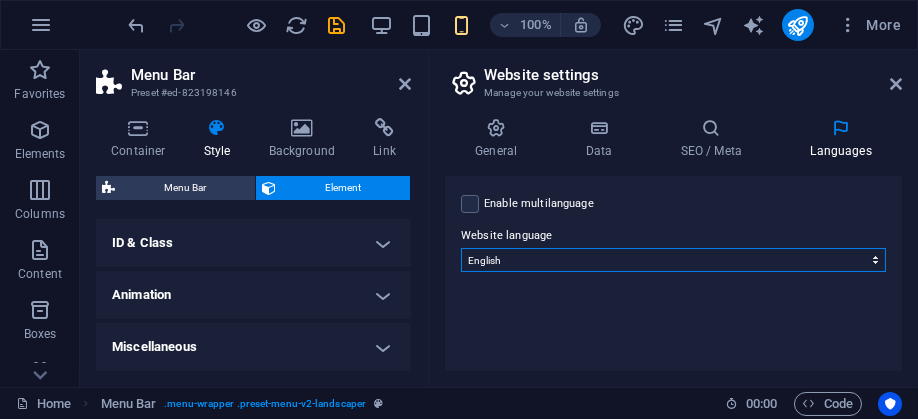 click on "Abkhazian Afar Afrikaans Akan Albanian Amharic Arabic Aragonese Armenian Assamese Avaric Avestan Aymara Azerbaijani Bambara Bashkir Basque Belarusian Bengali Bihari languages Bislama Bokmål Bosnian Breton Bulgarian Burmese Catalan Central Khmer Chamorro Chechen Chinese Church Slavic Chuvash Cornish Corsican Cree Croatian Czech Danish Dutch Dzongkha English Esperanto Estonian Ewe Faroese Farsi (Persian) Fijian Finnish French Fulah Gaelic Galician Ganda Georgian German Greek Greenlandic Guaraní Gujarati Haitian Creole Hausa Hebrew Herero Hindi Hiri Motu Hungarian Icelandic Ido Igbo Indonesian Interlingua Interlingue Inuktitut Inupiaq Irish Italian Japanese Javanese Kannada Kanuri Kashmiri Kazakh Kikuyu Kinyarwanda Komi Kongo Korean Kurdish Kwanyama Kyrgyz Lao Latin Latvian Limburgish Lingala Lithuanian Luba-Katanga Luxembourgish Macedonian Malagasy Malay Malayalam Maldivian Maltese Manx Maori Marathi Marshallese Mongolian Nauru Navajo Ndonga Nepali North Ndebele Northern Sami Norwegian Norwegian Nynorsk Nuosu" at bounding box center (673, 260) 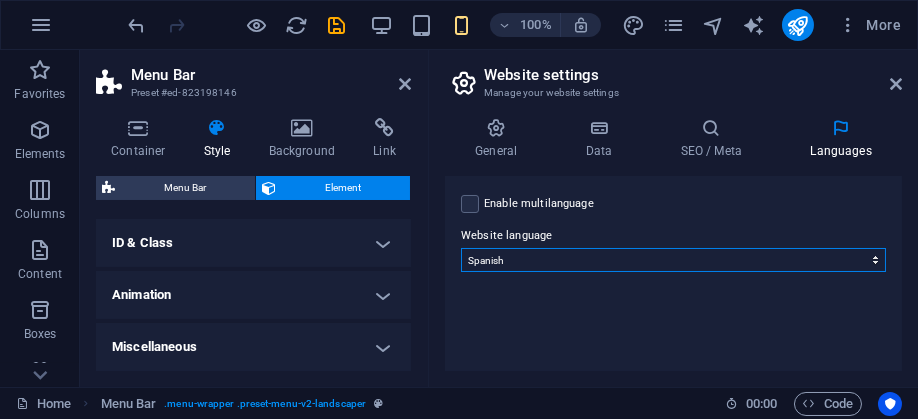 click on "Abkhazian Afar Afrikaans Akan Albanian Amharic Arabic Aragonese Armenian Assamese Avaric Avestan Aymara Azerbaijani Bambara Bashkir Basque Belarusian Bengali Bihari languages Bislama Bokmål Bosnian Breton Bulgarian Burmese Catalan Central Khmer Chamorro Chechen Chinese Church Slavic Chuvash Cornish Corsican Cree Croatian Czech Danish Dutch Dzongkha English Esperanto Estonian Ewe Faroese Farsi (Persian) Fijian Finnish French Fulah Gaelic Galician Ganda Georgian German Greek Greenlandic Guaraní Gujarati Haitian Creole Hausa Hebrew Herero Hindi Hiri Motu Hungarian Icelandic Ido Igbo Indonesian Interlingua Interlingue Inuktitut Inupiaq Irish Italian Japanese Javanese Kannada Kanuri Kashmiri Kazakh Kikuyu Kinyarwanda Komi Kongo Korean Kurdish Kwanyama Kyrgyz Lao Latin Latvian Limburgish Lingala Lithuanian Luba-Katanga Luxembourgish Macedonian Malagasy Malay Malayalam Maldivian Maltese Manx Maori Marathi Marshallese Mongolian Nauru Navajo Ndonga Nepali North Ndebele Northern Sami Norwegian Norwegian Nynorsk Nuosu" at bounding box center (673, 260) 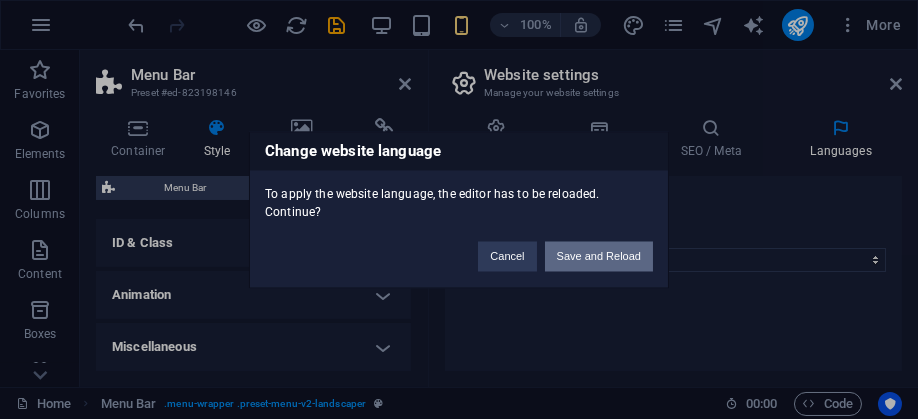 click on "Save and Reload" at bounding box center [599, 256] 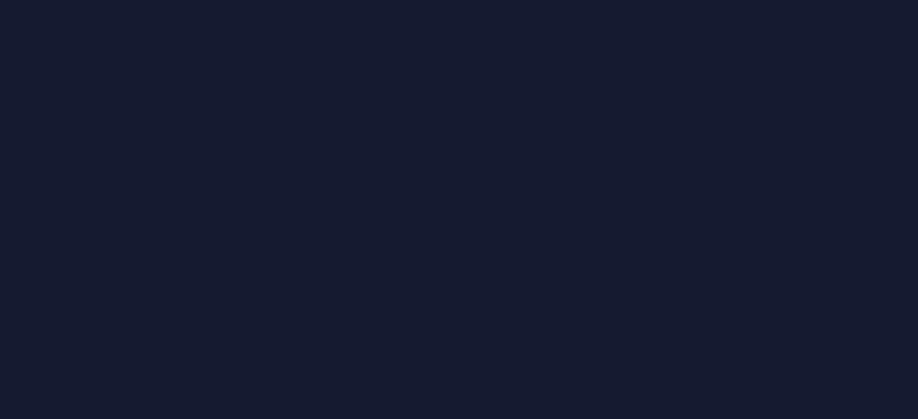 scroll, scrollTop: 0, scrollLeft: 0, axis: both 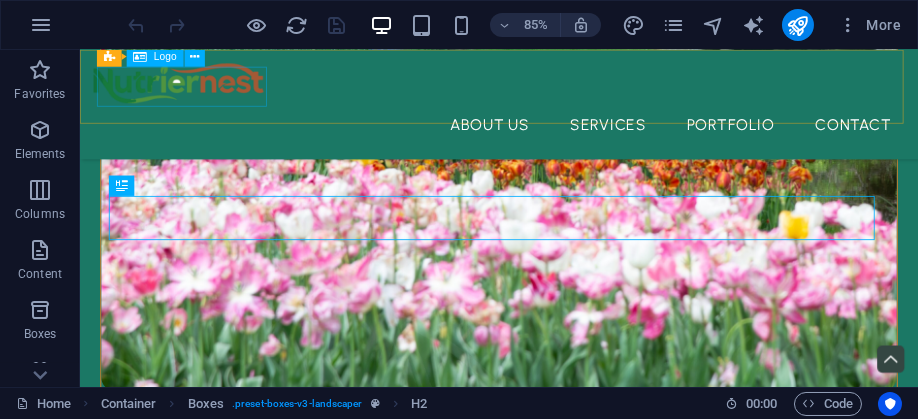 click at bounding box center [573, 89] 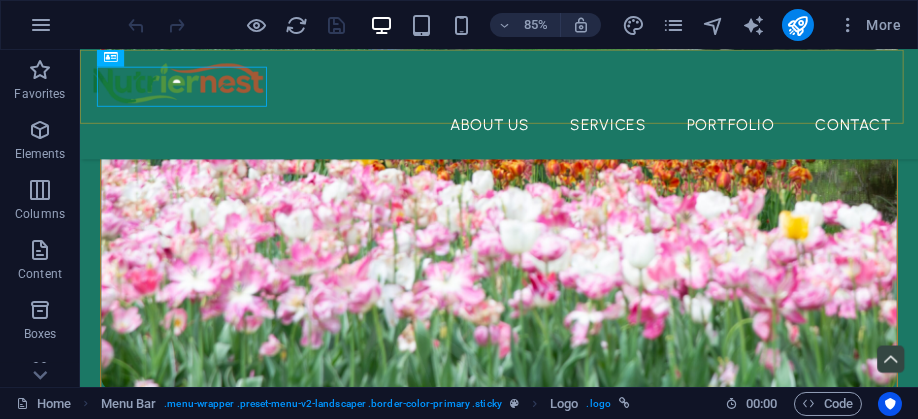 click on "About Us Services Portfolio Contact" at bounding box center (573, 114) 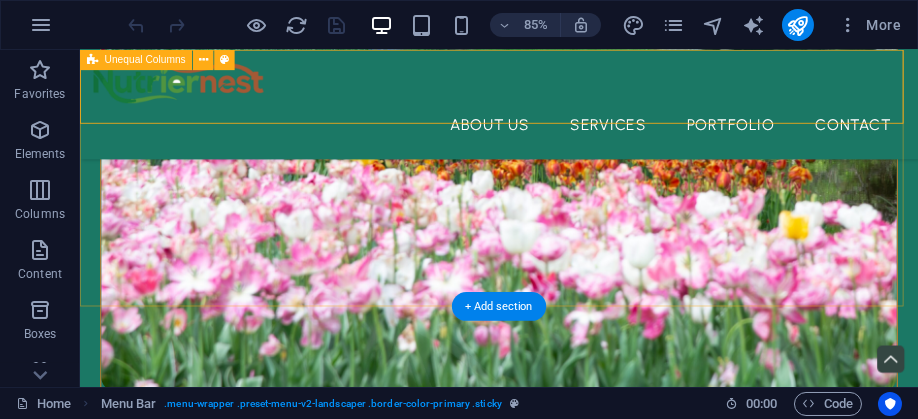 click on "We Design,  You  Enjoy Sed ut perspiciatis unde omnis iste natus error sit voluptatem accusantium doloremque laudantium, totam rem aperiam, eaque ipsa quae ab illo inventore veritatis et quasi architecto beatae vitae dicta sunt explicabo. Nemo enim ipsam voluptatem quia voluptas sit. contact us free quote" at bounding box center (573, -194) 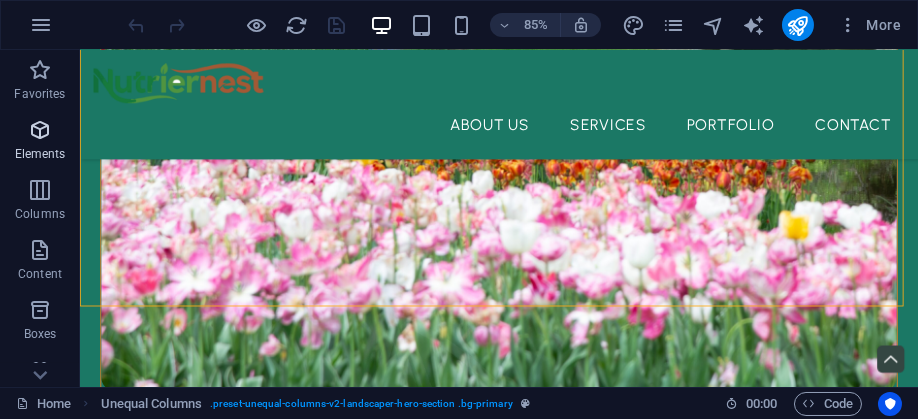 click at bounding box center (40, 130) 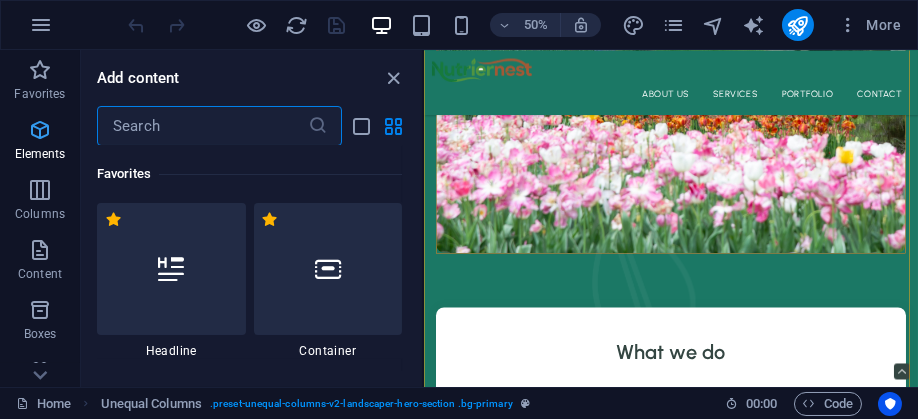 scroll, scrollTop: 445, scrollLeft: 0, axis: vertical 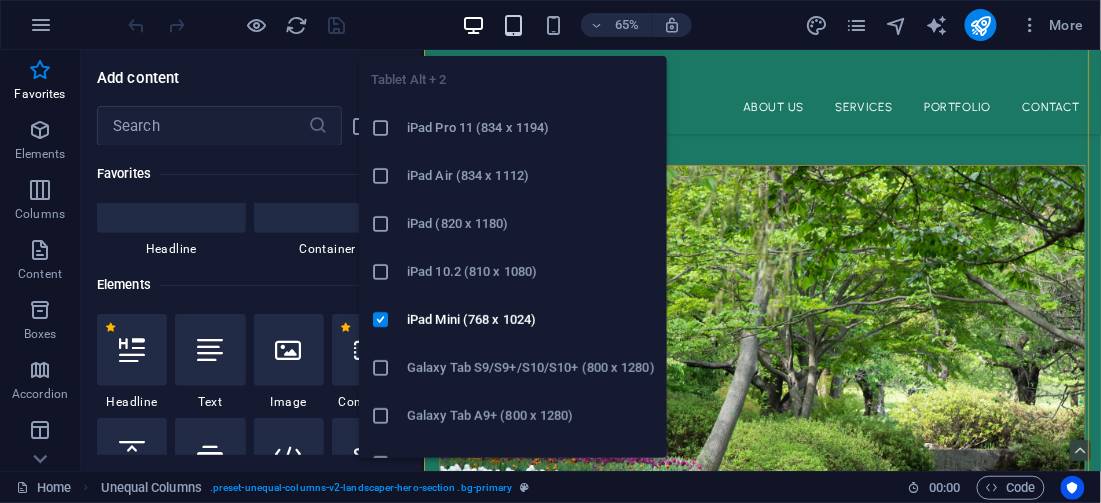 click at bounding box center [513, 25] 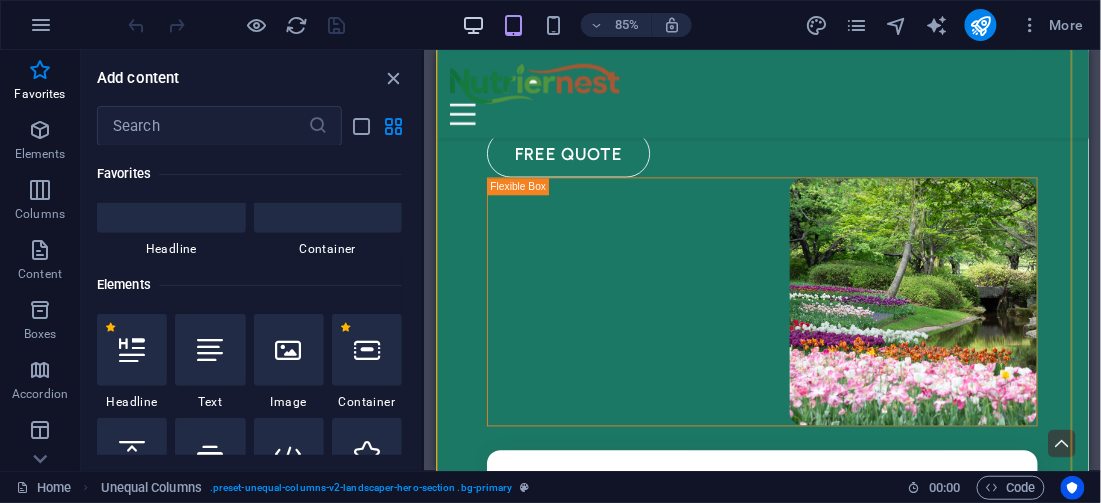 drag, startPoint x: 493, startPoint y: 31, endPoint x: 474, endPoint y: 36, distance: 19.646883 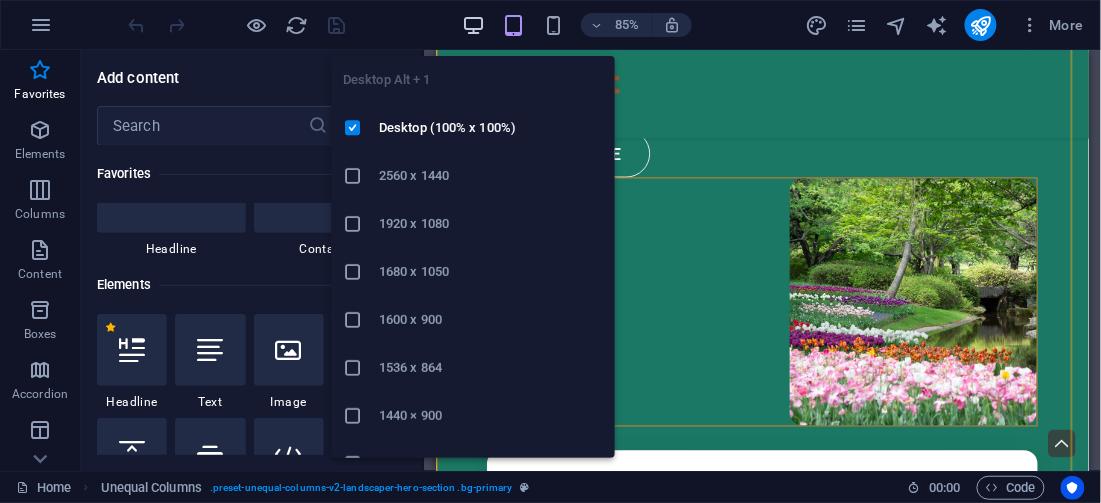 click at bounding box center [473, 25] 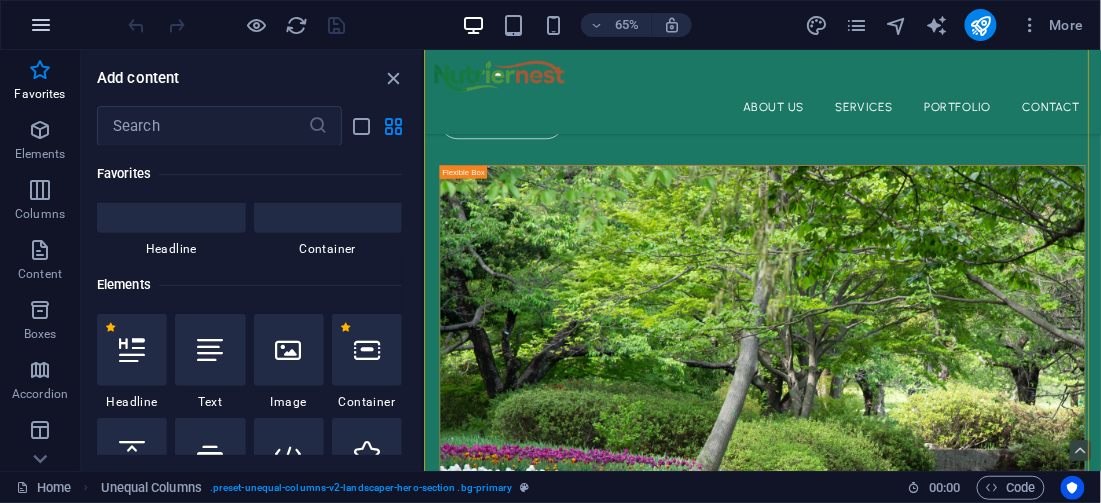 click at bounding box center [41, 25] 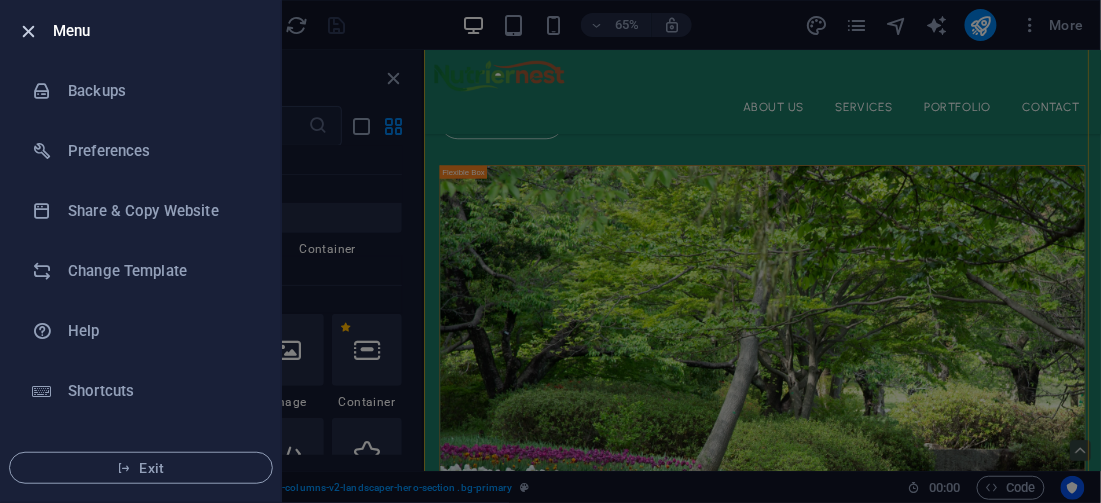 click at bounding box center [29, 31] 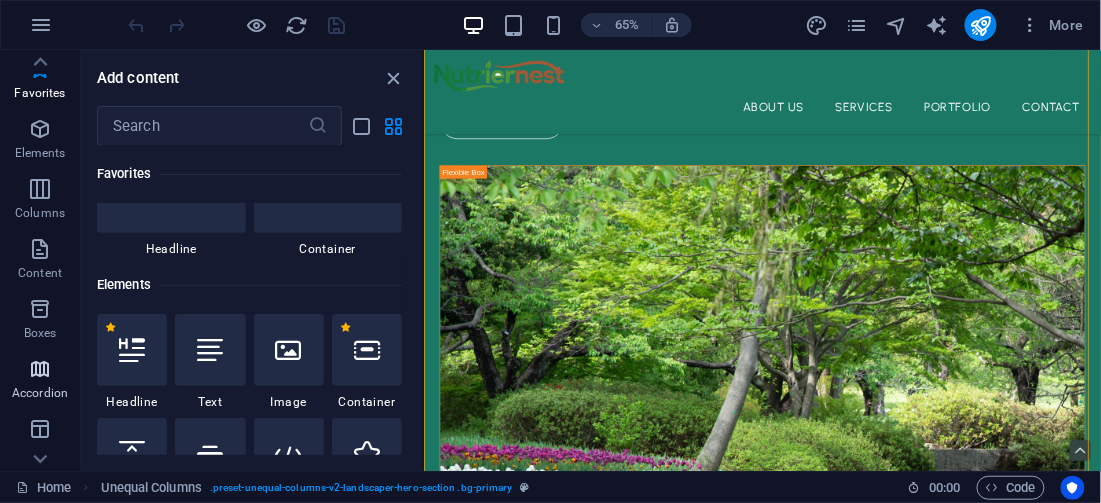 scroll, scrollTop: 0, scrollLeft: 0, axis: both 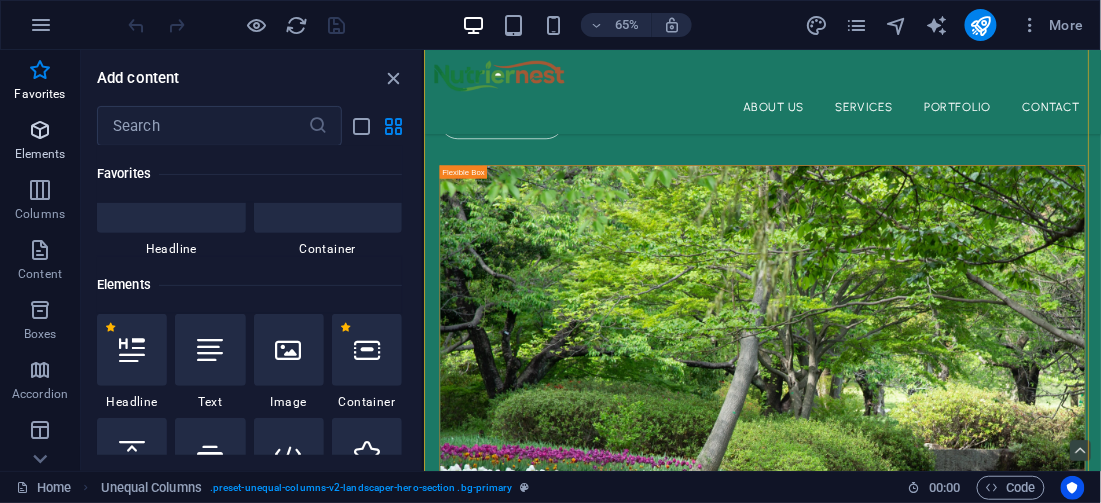 click at bounding box center [40, 130] 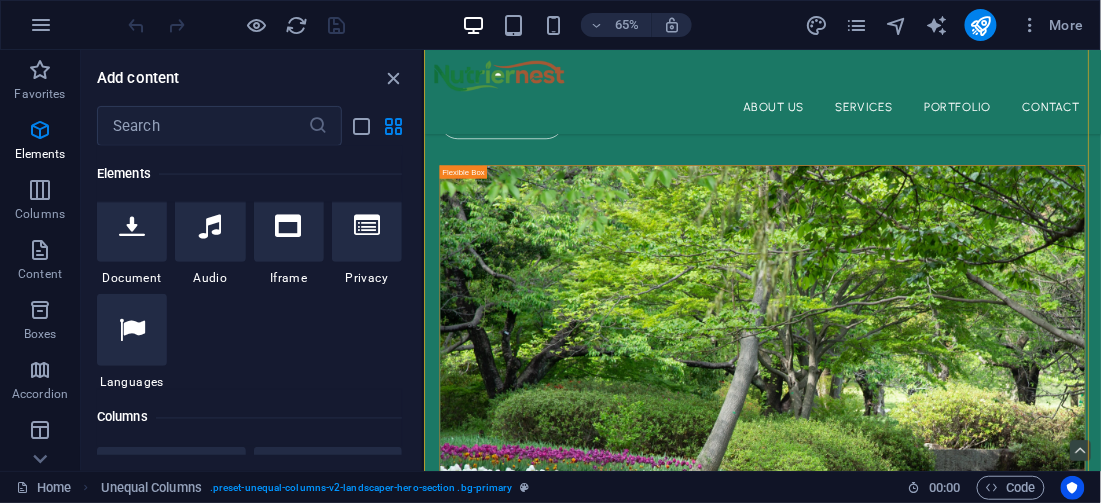 scroll, scrollTop: 879, scrollLeft: 0, axis: vertical 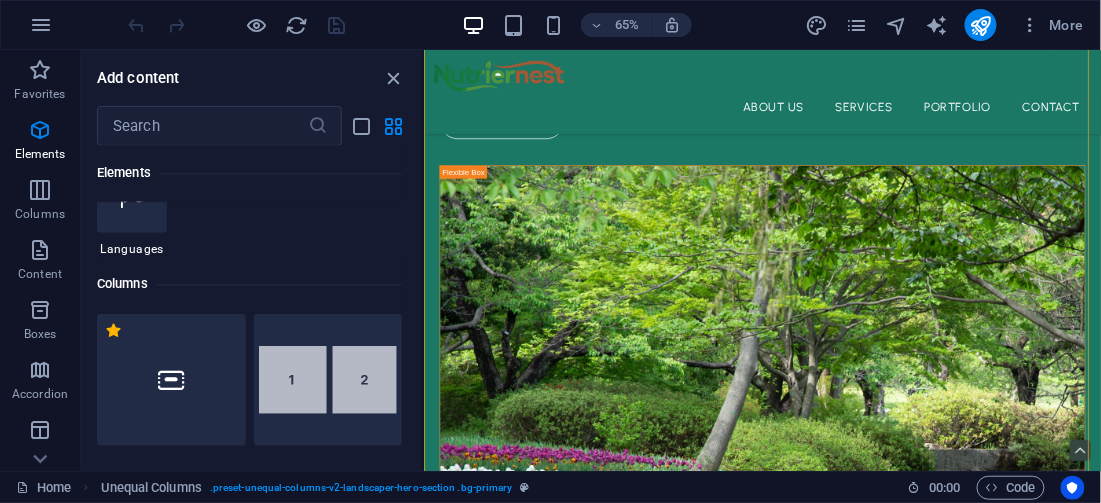 click on "1 Star Headline 1 Star Text 1 Star Image 1 Star Container 1 Star Spacer 1 Star Separator 1 Star HTML 1 Star Icon 1 Star Button 1 Star Logo 1 Star SVG 1 Star Image slider 1 Star Slider 1 Star Gallery 1 Star Menu 1 Star Map 1 Star Facebook 1 Star Video 1 Star YouTube 1 Star Vimeo 1 Star Document 1 Star Audio 1 Star Iframe 1 Star Privacy 1 Star Languages" at bounding box center [249, -103] 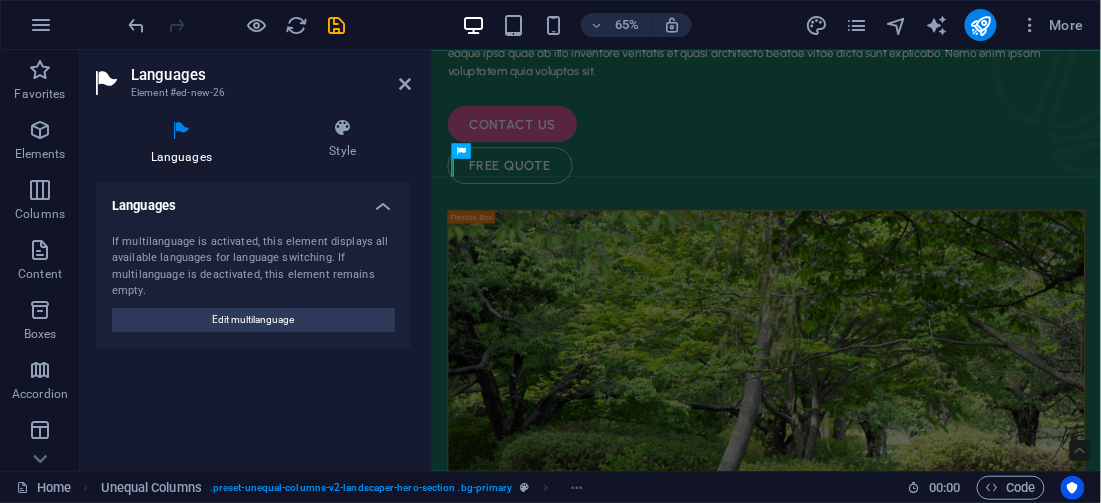scroll, scrollTop: 0, scrollLeft: 0, axis: both 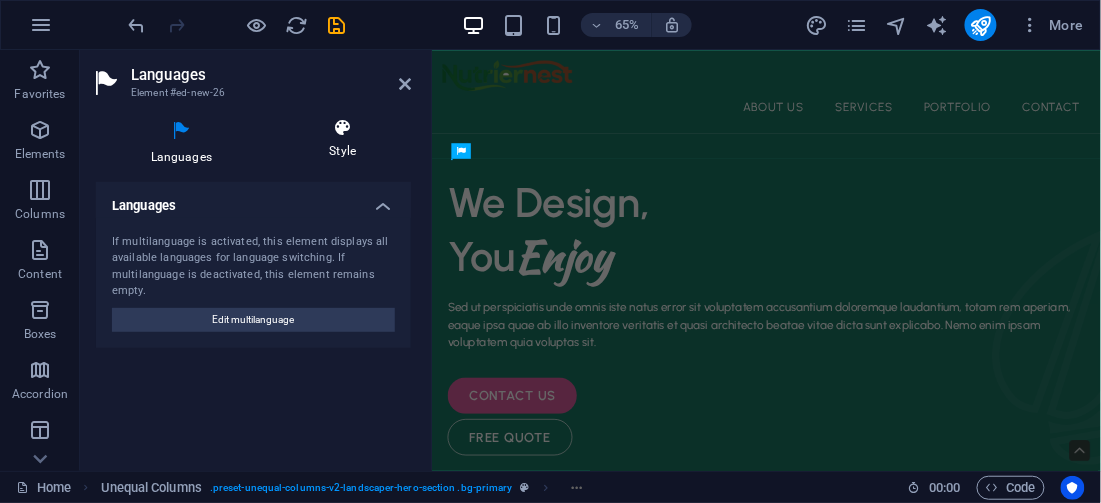 click at bounding box center [343, 128] 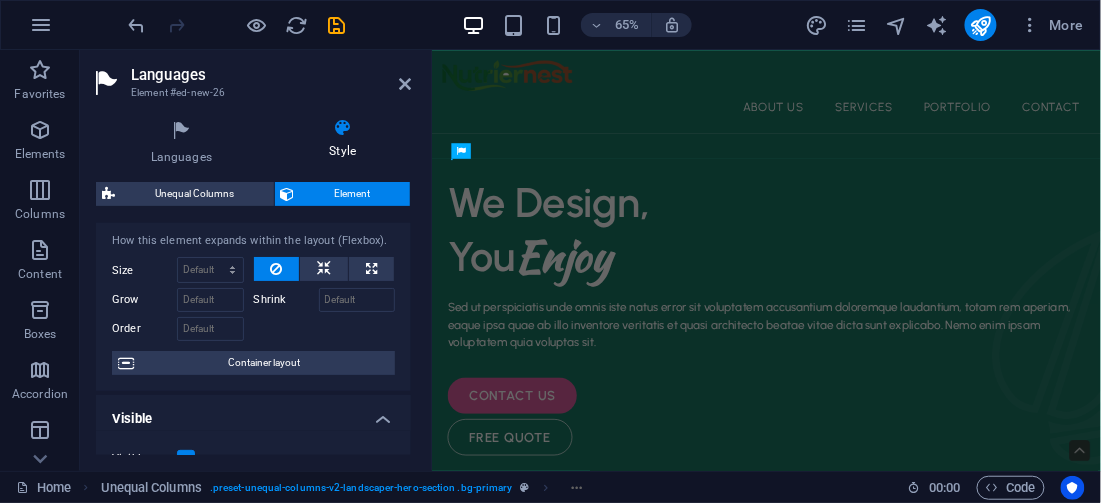 scroll, scrollTop: 0, scrollLeft: 0, axis: both 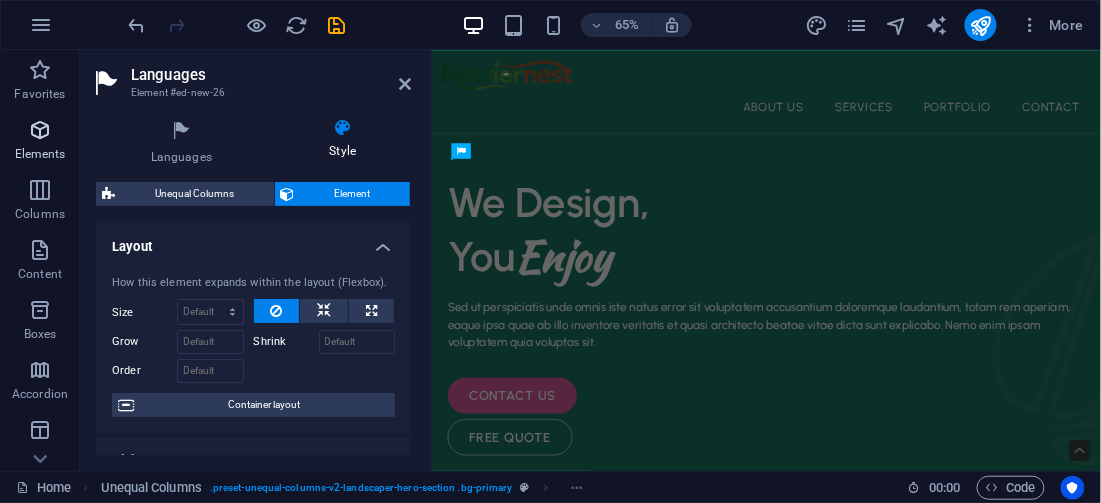 click at bounding box center (40, 130) 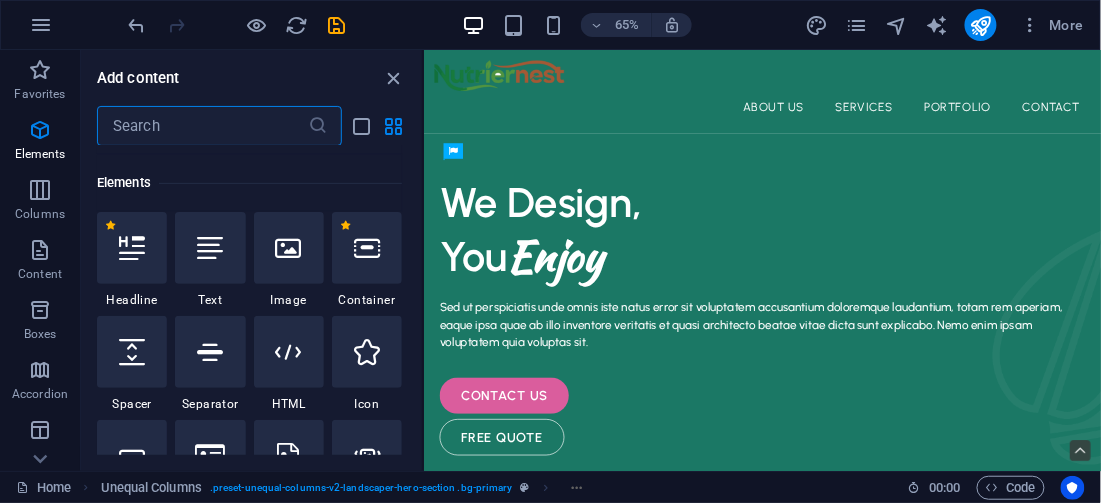 scroll, scrollTop: 212, scrollLeft: 0, axis: vertical 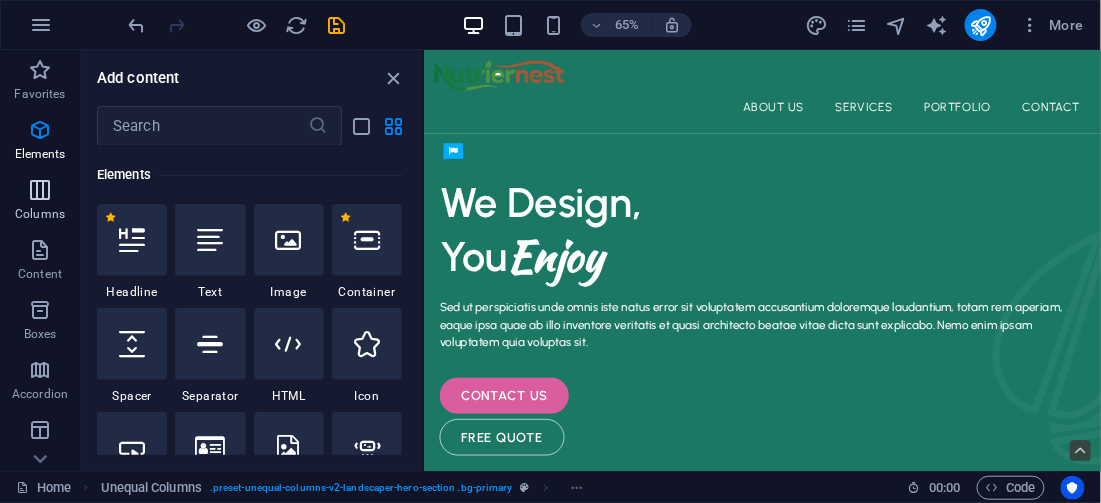 click at bounding box center [40, 190] 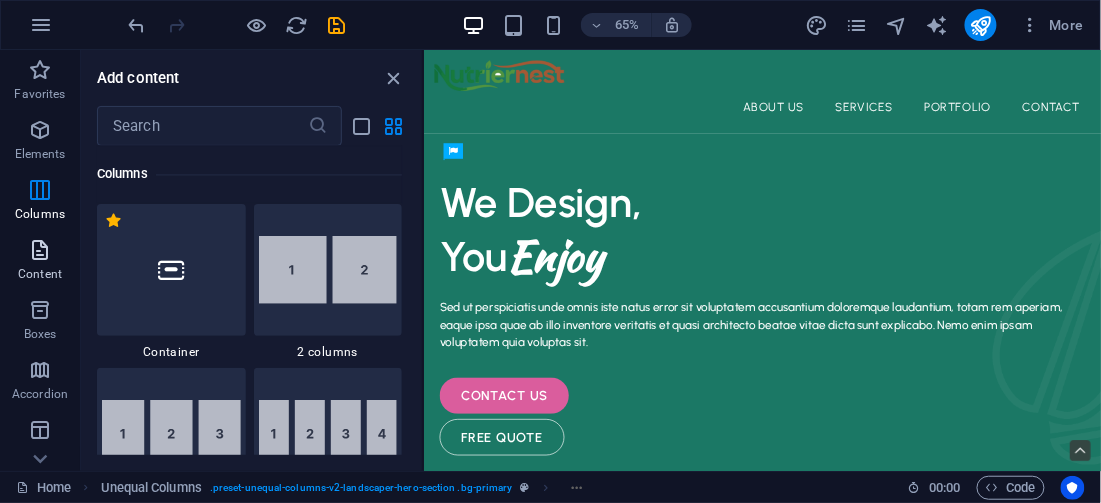 click at bounding box center (40, 250) 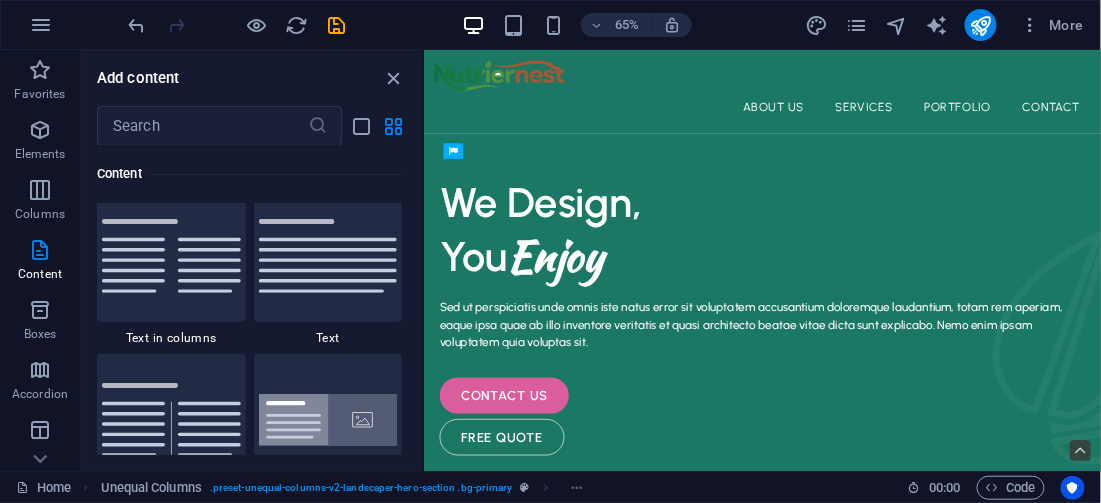 scroll, scrollTop: 3498, scrollLeft: 0, axis: vertical 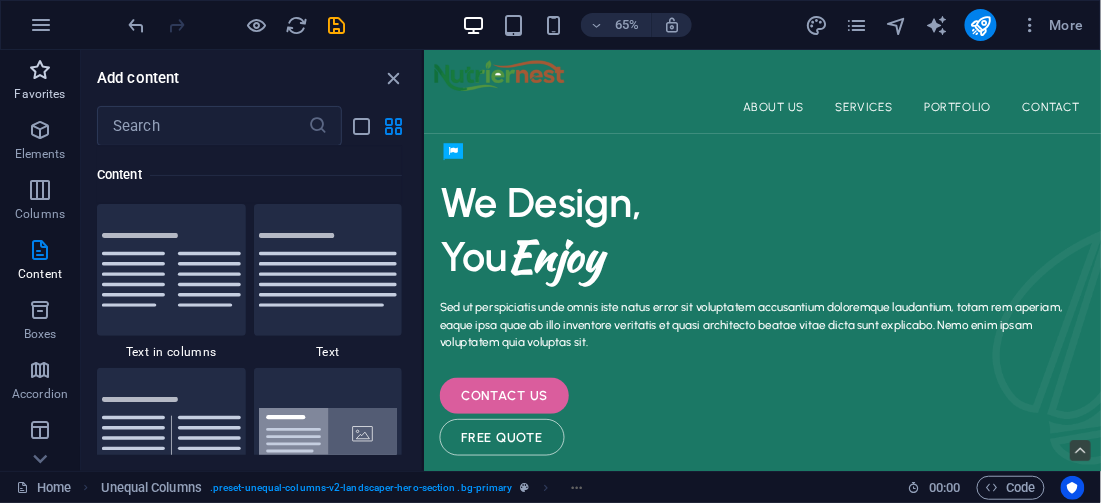 click at bounding box center (40, 70) 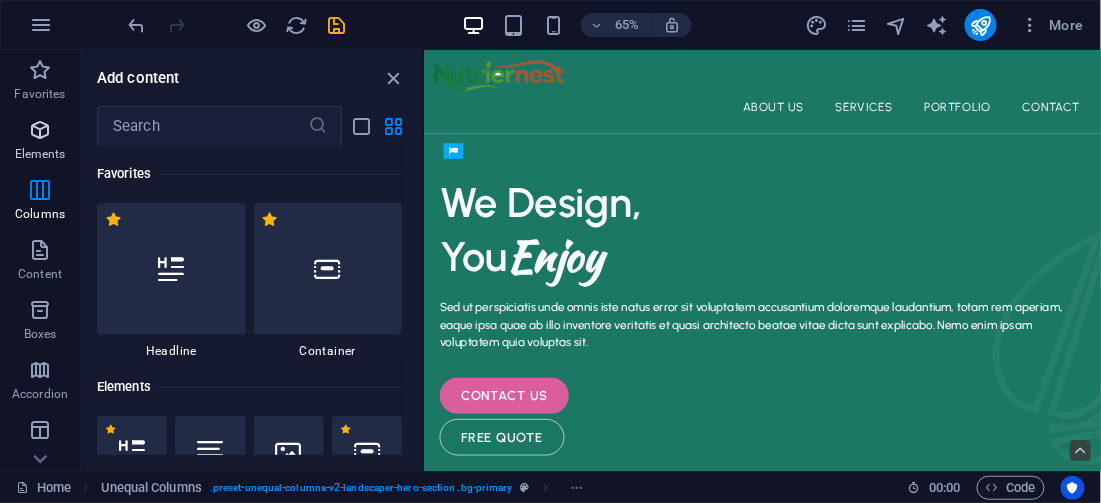 scroll, scrollTop: 0, scrollLeft: 0, axis: both 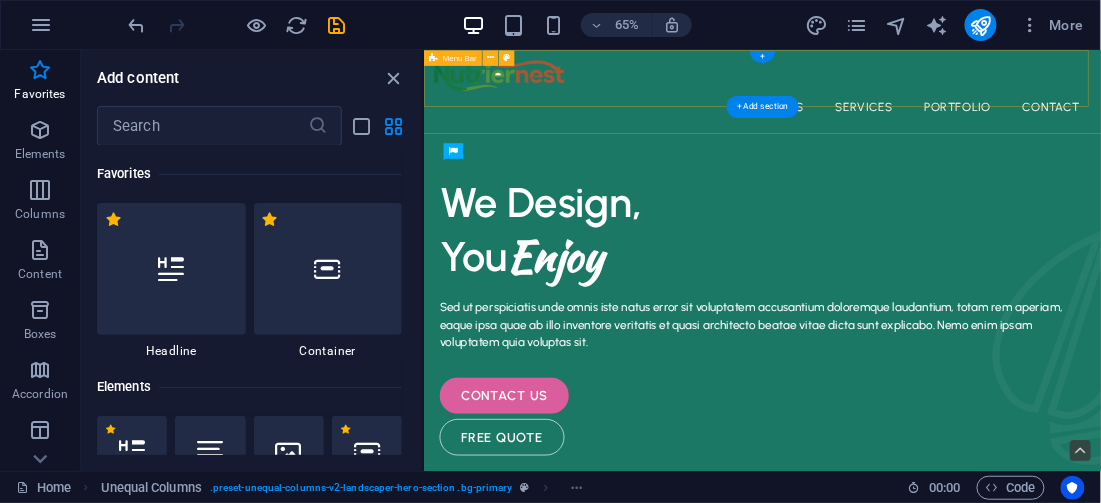 click on "About Us Services Portfolio Contact" at bounding box center [944, 113] 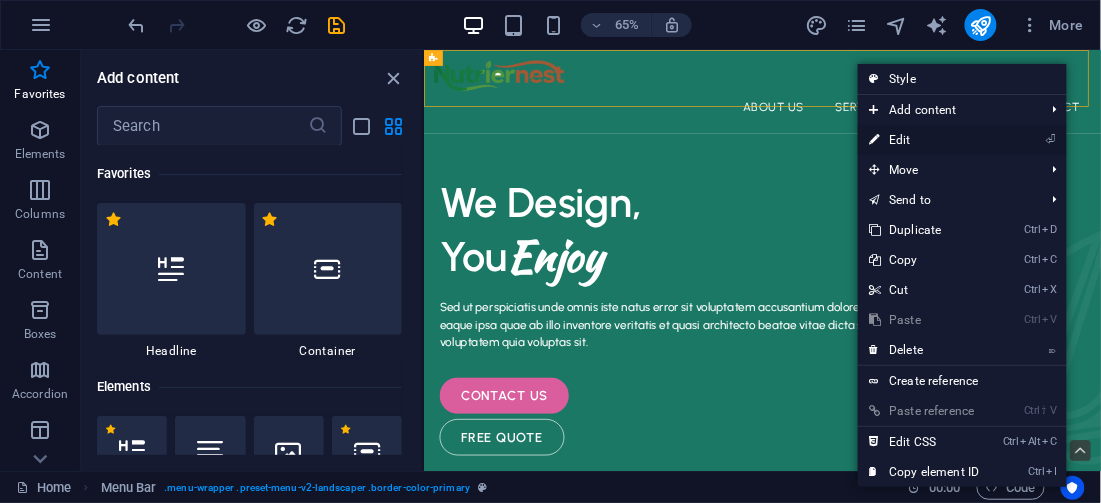 click on "⏎  Edit" at bounding box center (925, 140) 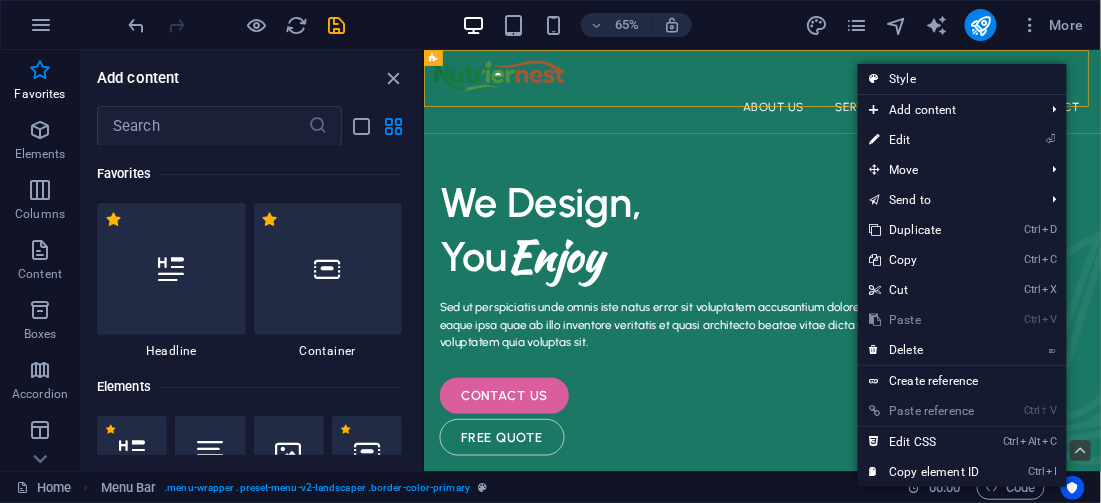 select on "header" 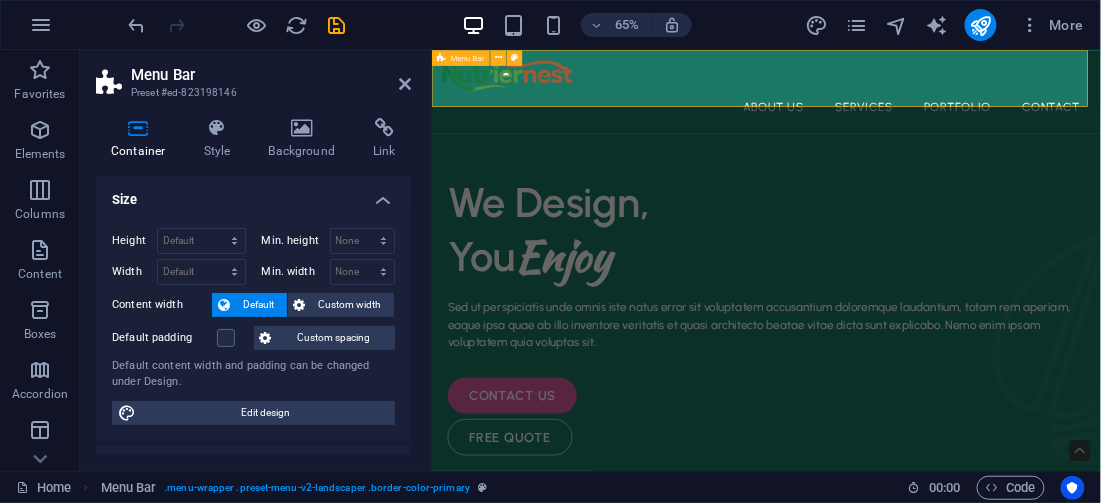 click on "About Us Services Portfolio Contact" at bounding box center (945, 113) 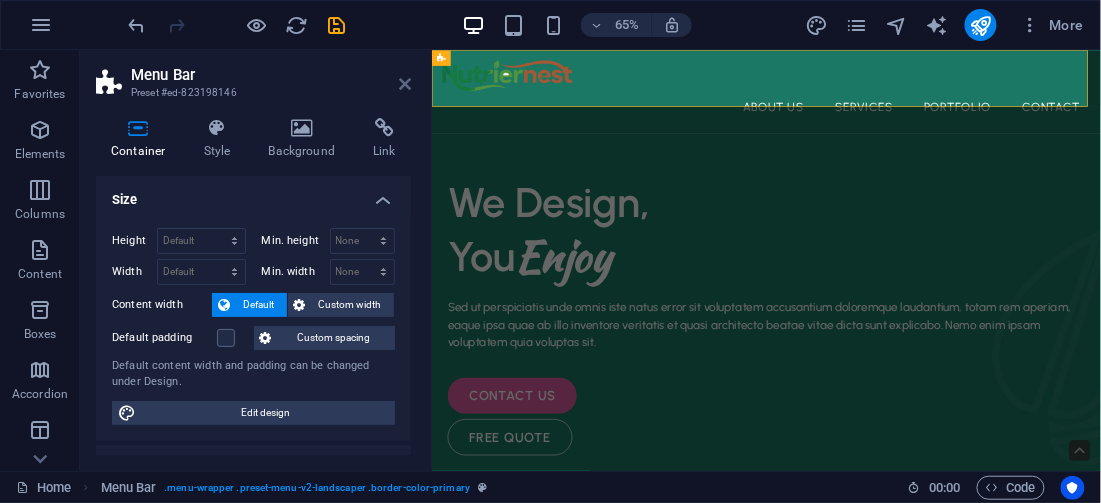 click at bounding box center (405, 84) 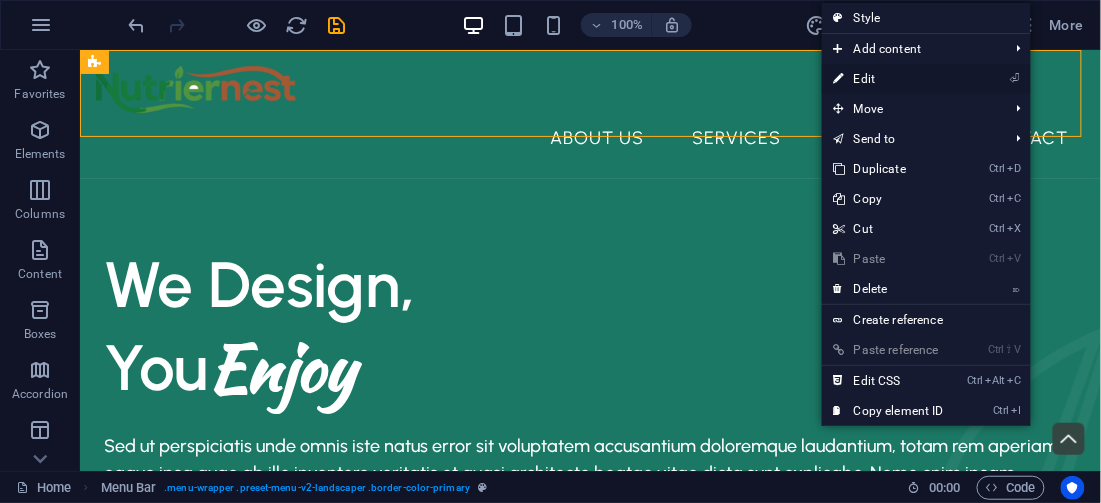 click on "⏎  Edit" at bounding box center (889, 79) 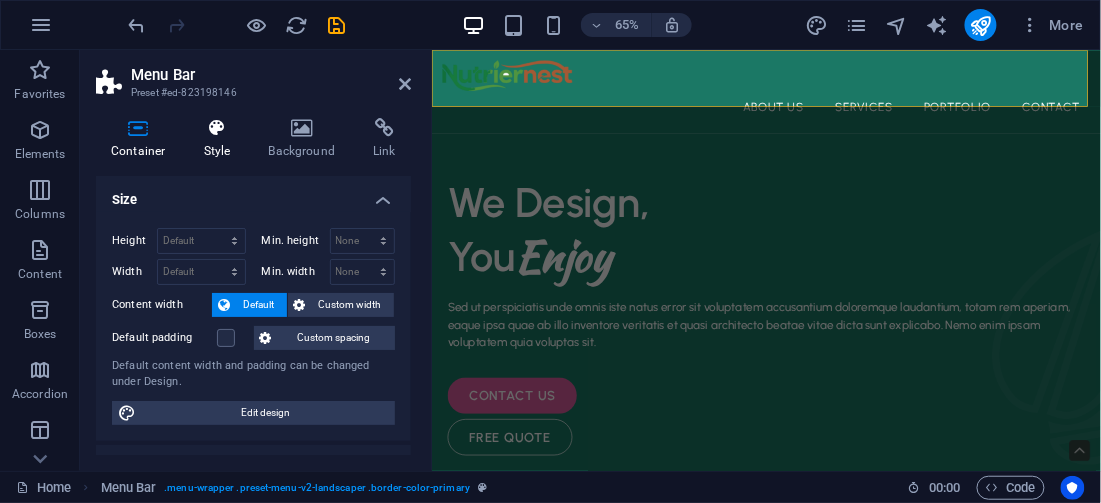 click at bounding box center (217, 128) 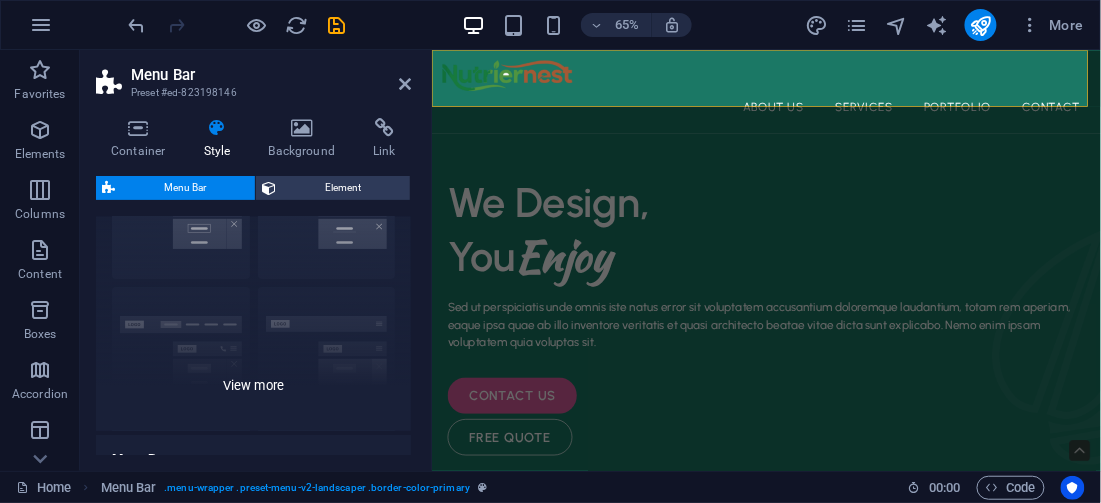scroll, scrollTop: 266, scrollLeft: 0, axis: vertical 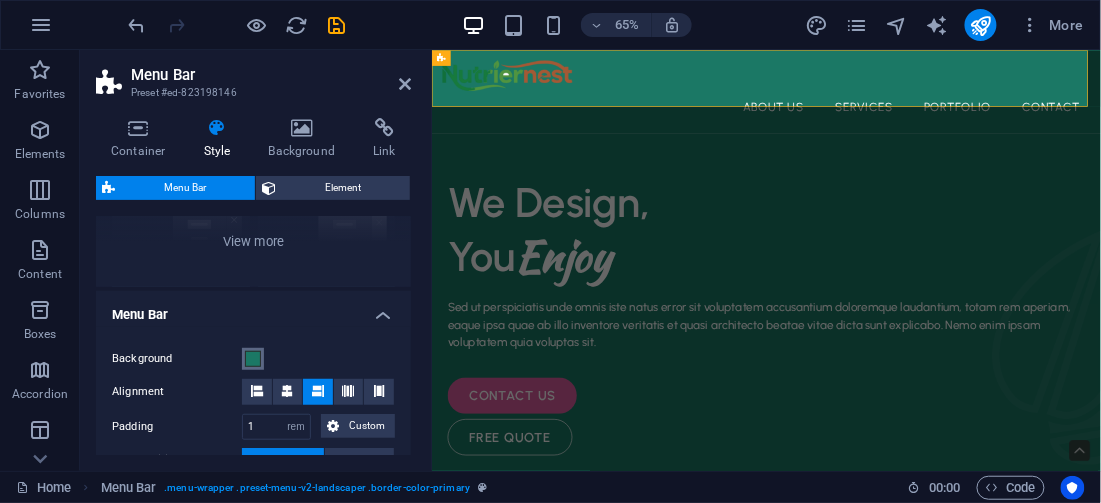 click at bounding box center (253, 359) 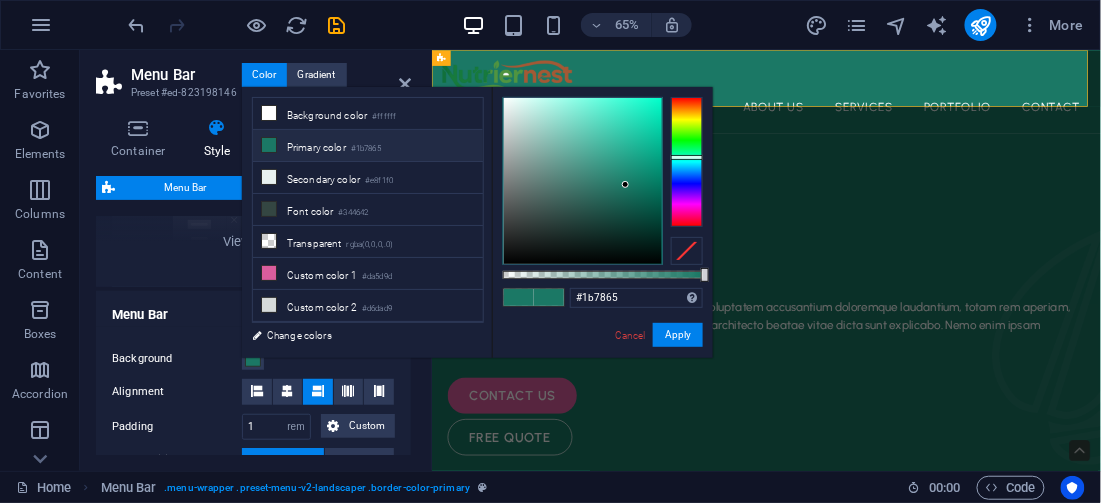click at bounding box center [269, 145] 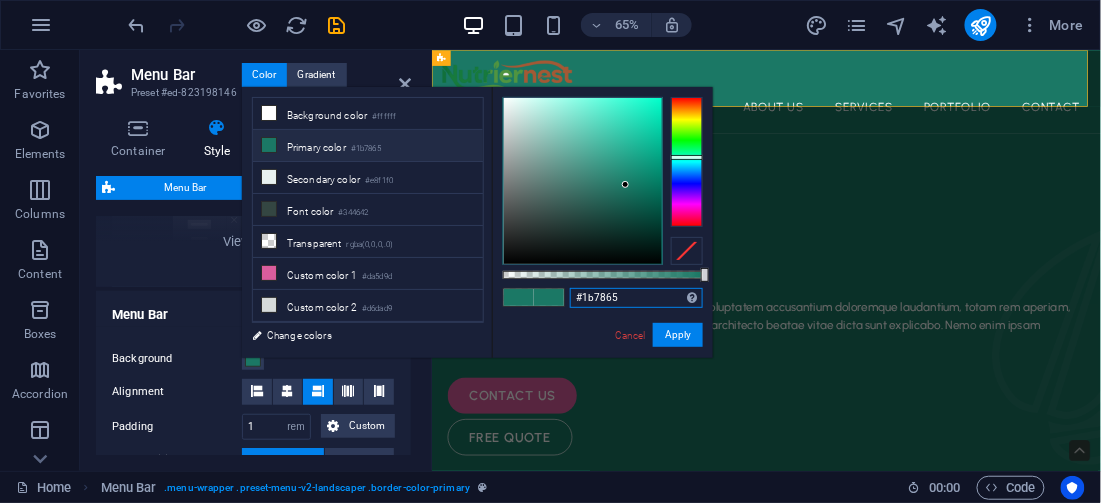 drag, startPoint x: 623, startPoint y: 287, endPoint x: 583, endPoint y: 292, distance: 40.311287 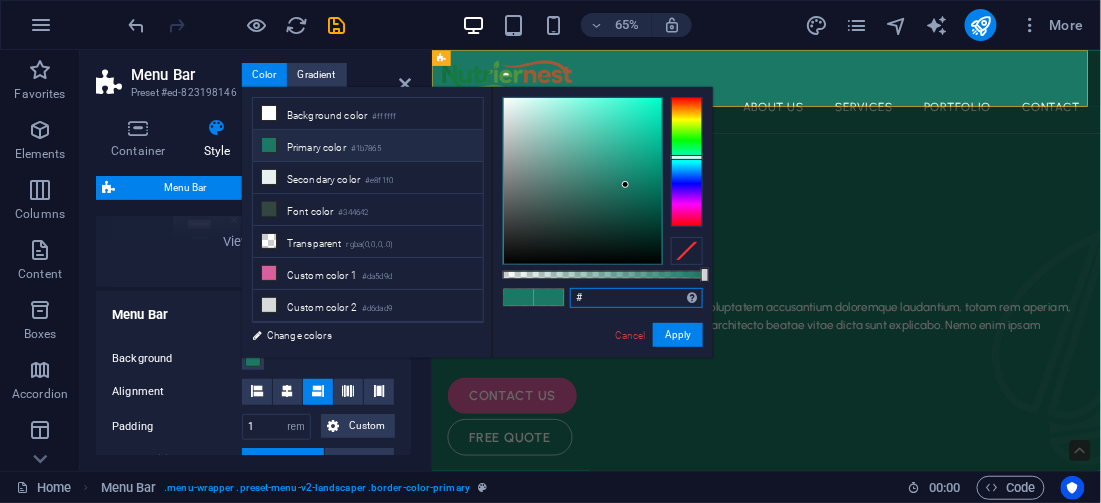 paste 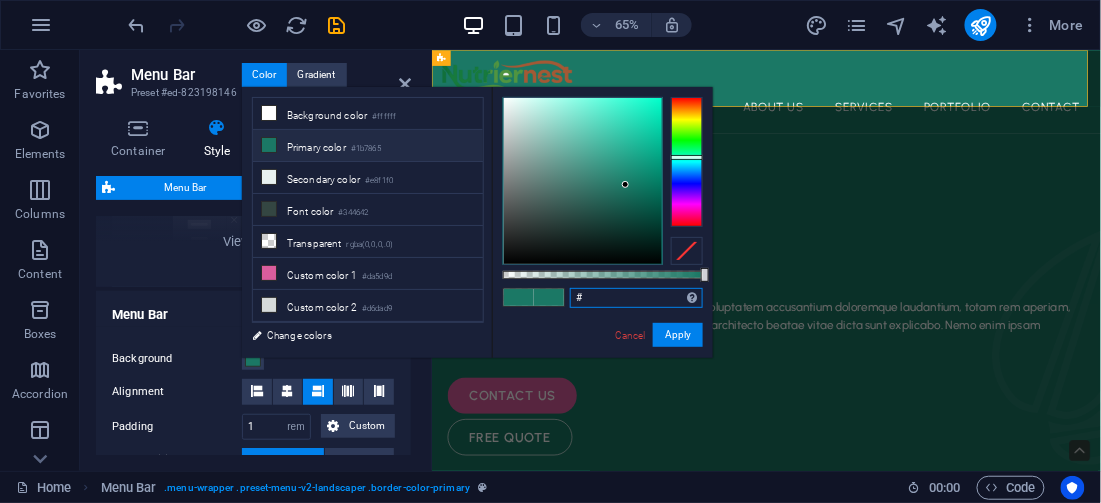 paste on "A0522D" 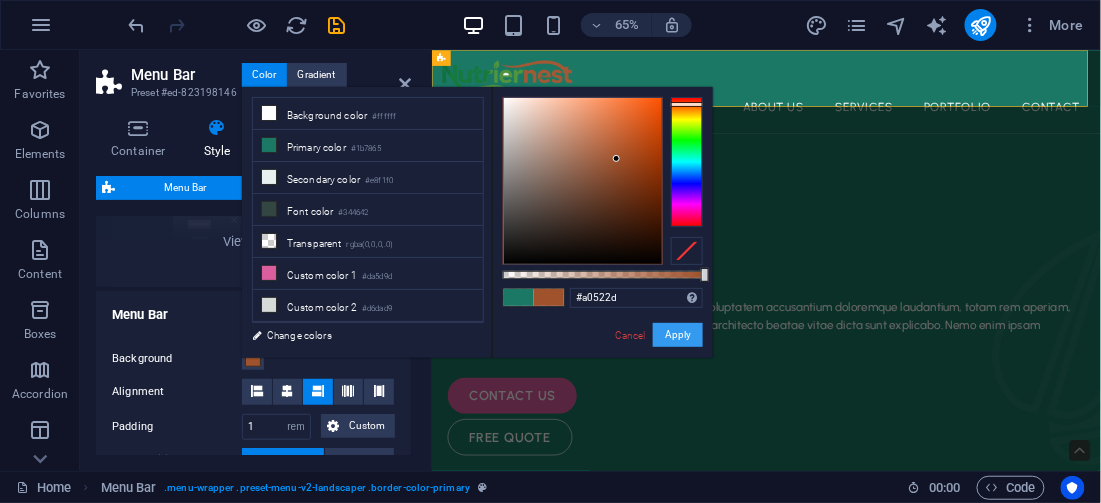 click on "Apply" at bounding box center [678, 335] 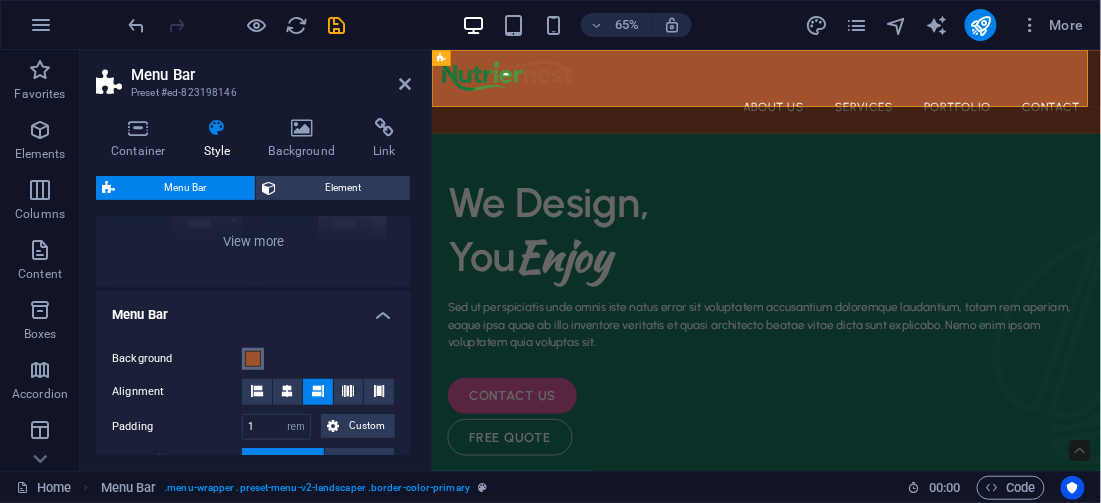 click at bounding box center (253, 359) 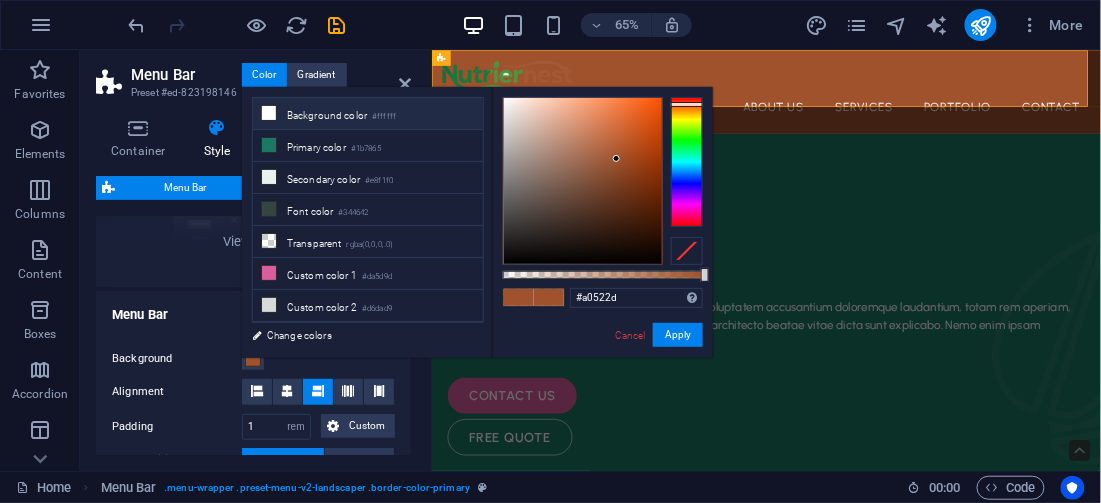 click at bounding box center (269, 113) 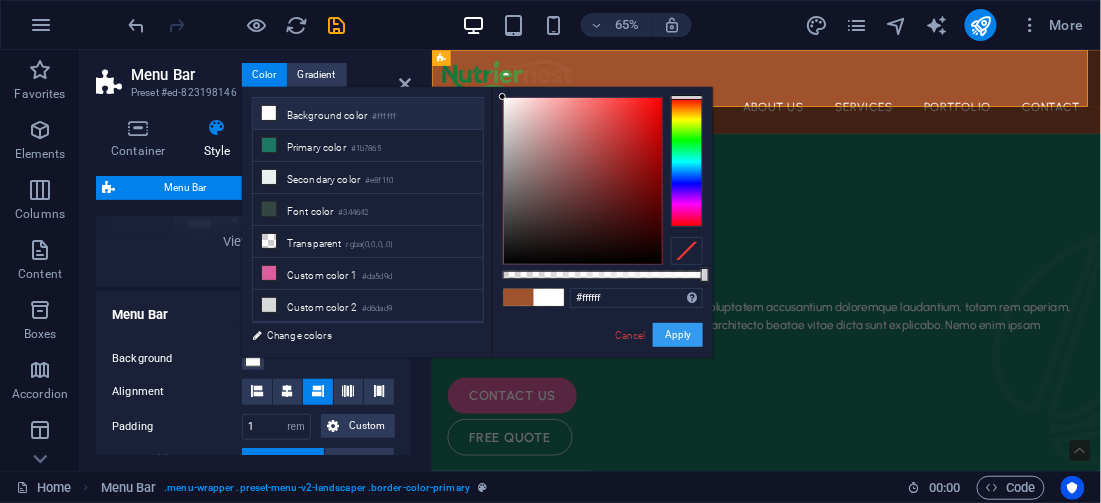 click on "Apply" at bounding box center [678, 335] 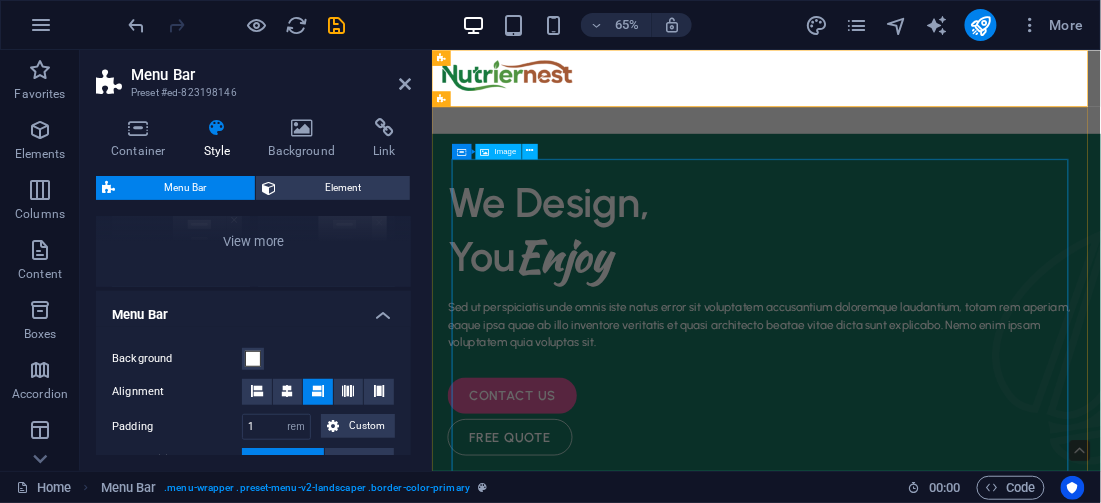 click at bounding box center [945, 1204] 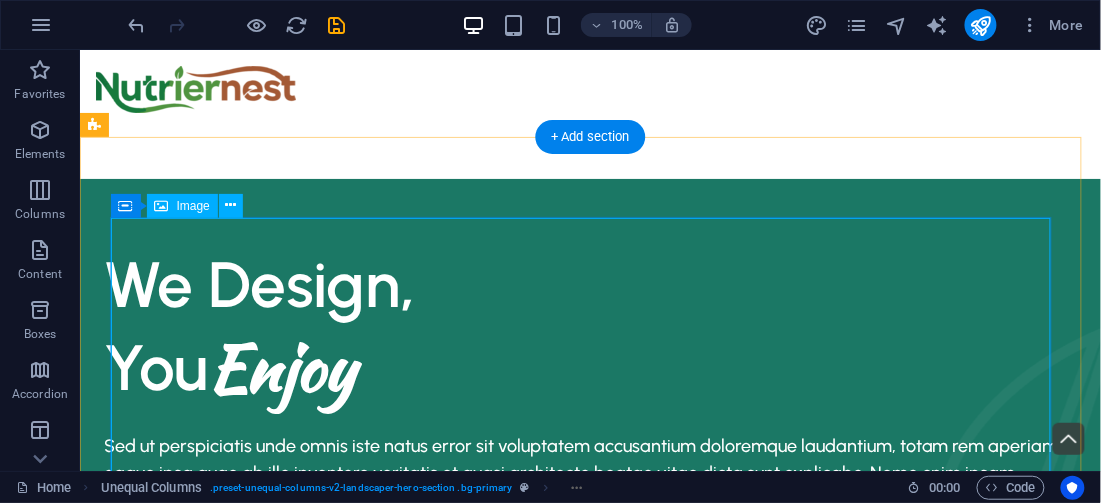 click at bounding box center (589, 1200) 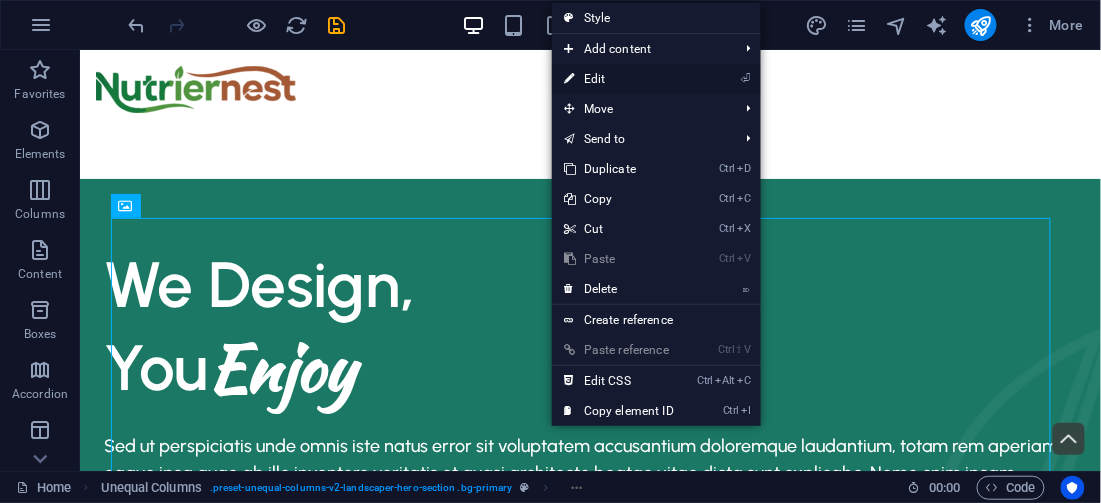 click on "⏎  Edit" at bounding box center (619, 79) 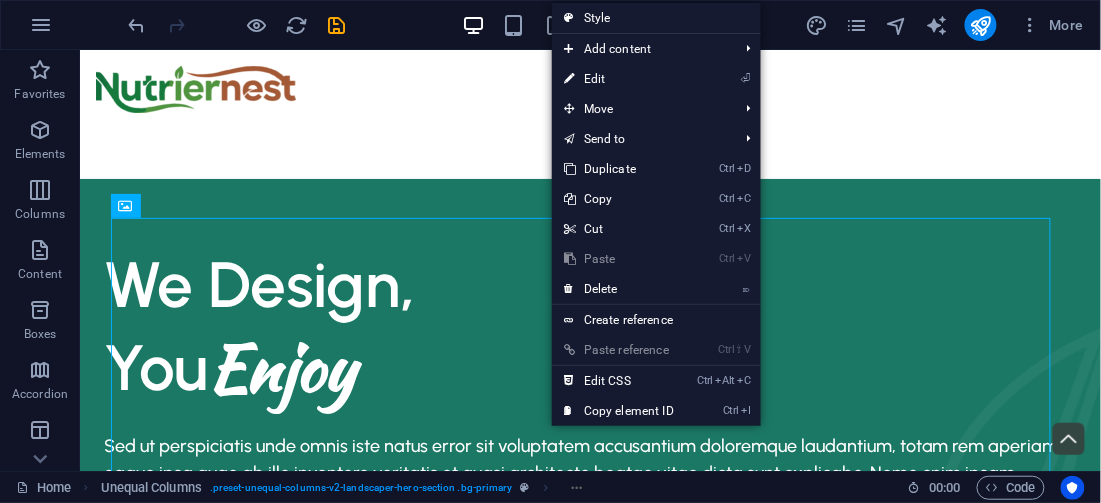 select on "%" 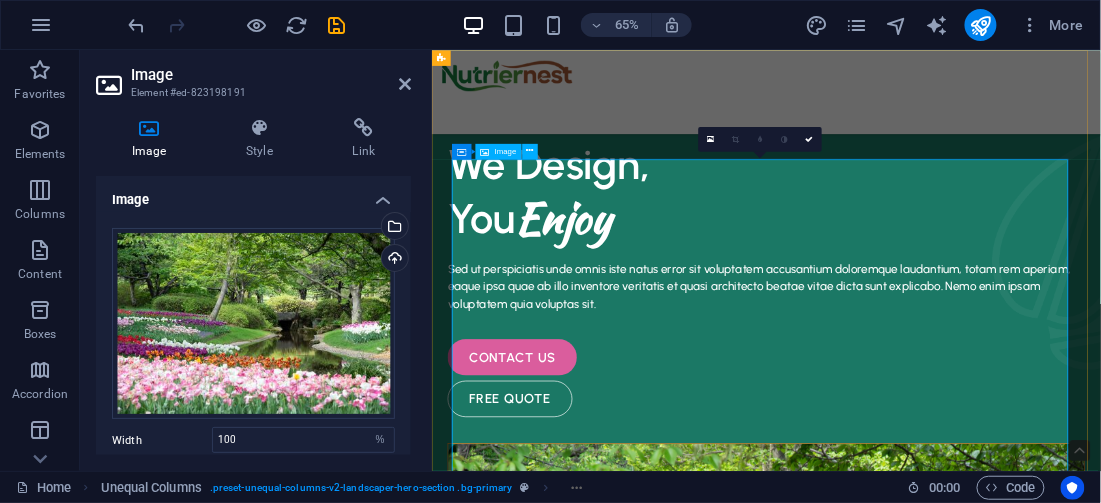 scroll, scrollTop: 0, scrollLeft: 0, axis: both 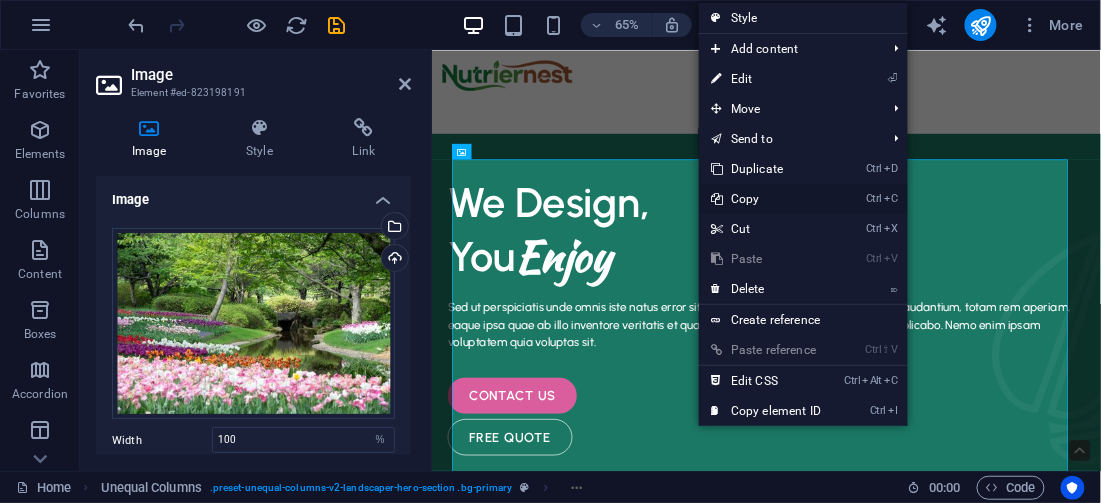 click on "Ctrl C  Copy" at bounding box center [766, 199] 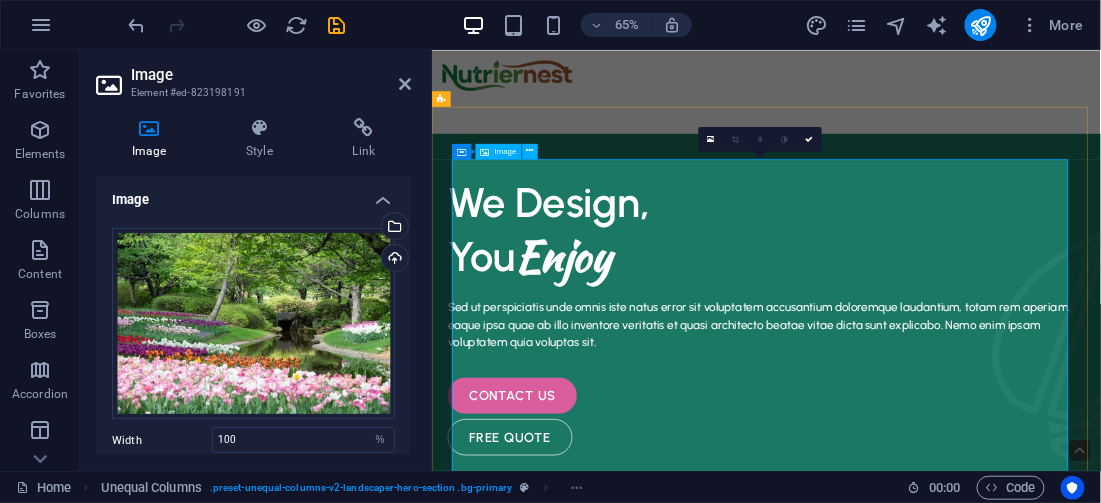 click at bounding box center [945, 1204] 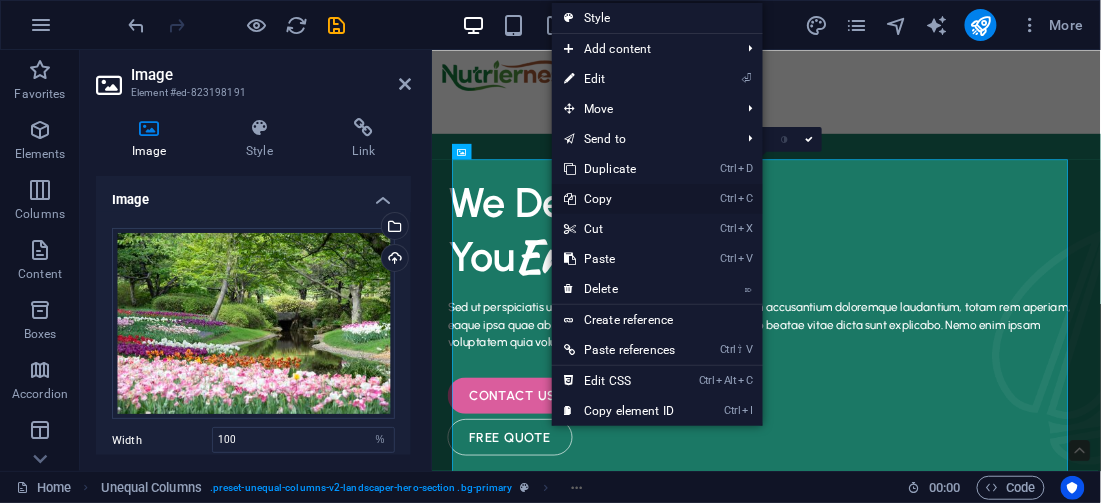 click on "Ctrl C  Copy" at bounding box center (619, 199) 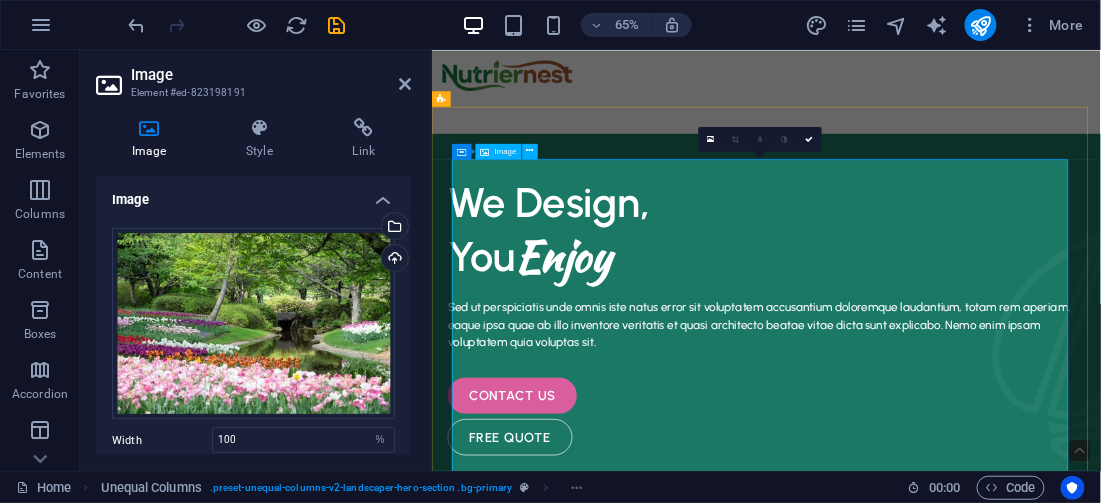 click at bounding box center (945, 1204) 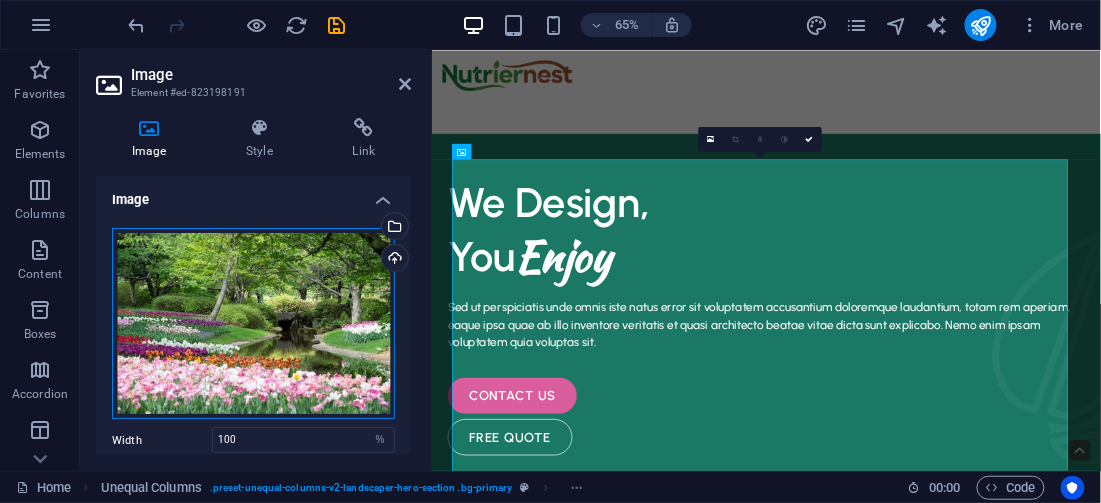 click on "Drag files here, click to choose files or select files from Files or our free stock photos & videos" at bounding box center [253, 324] 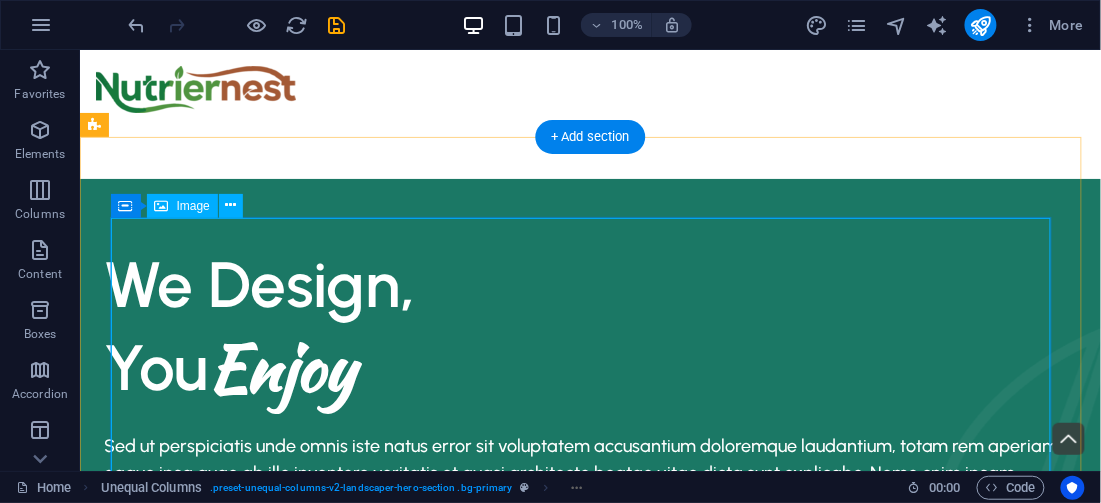 click at bounding box center [589, 1200] 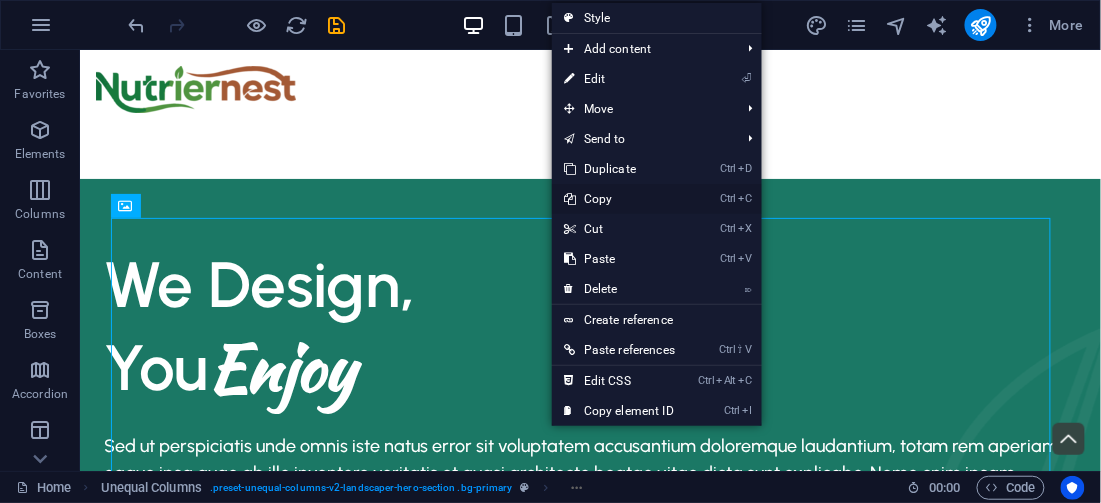 click on "Ctrl C  Copy" at bounding box center [619, 199] 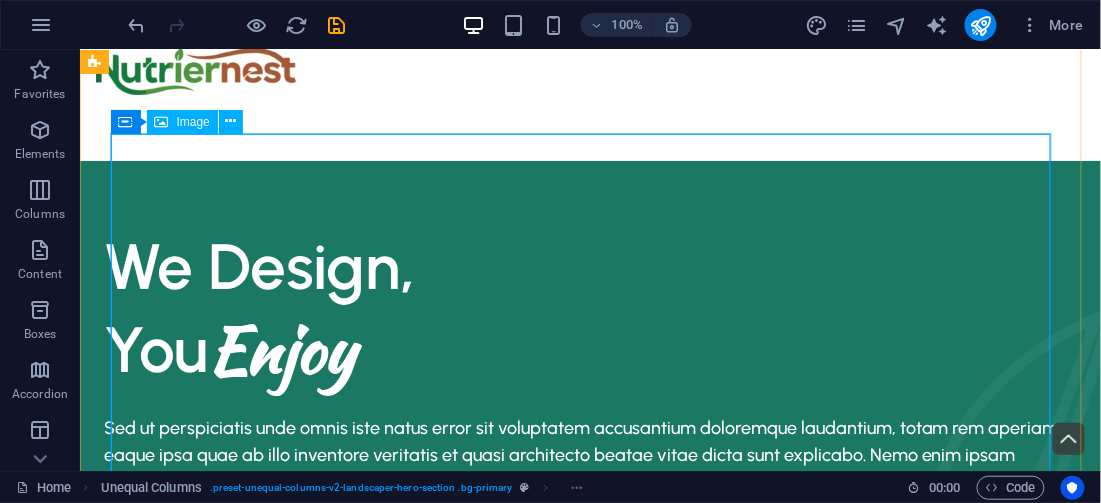 scroll, scrollTop: 0, scrollLeft: 0, axis: both 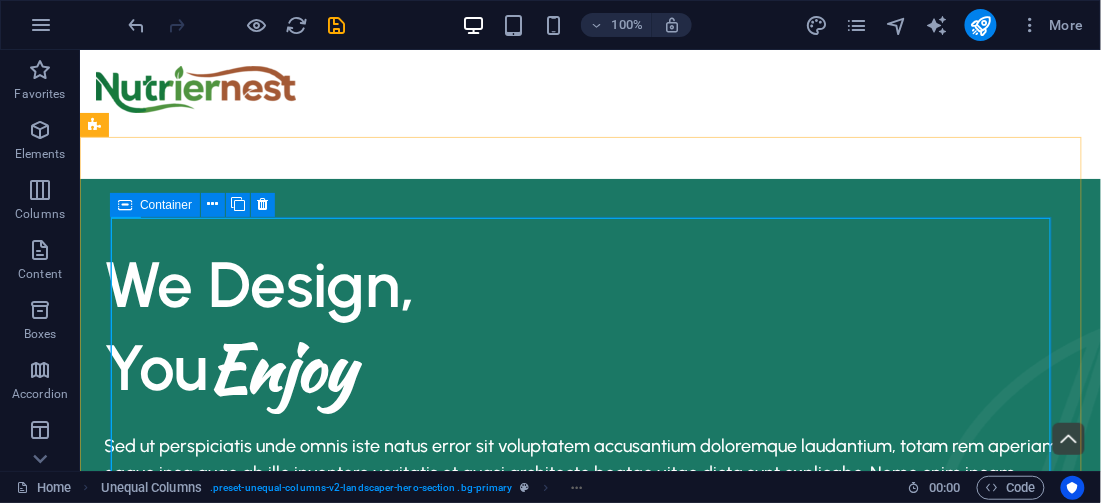 click at bounding box center (125, 205) 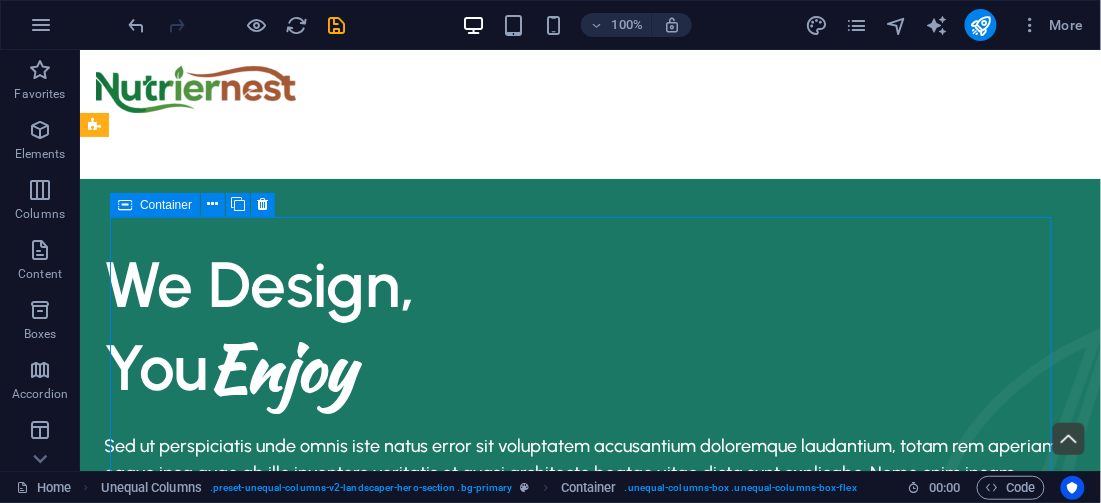 click at bounding box center (125, 205) 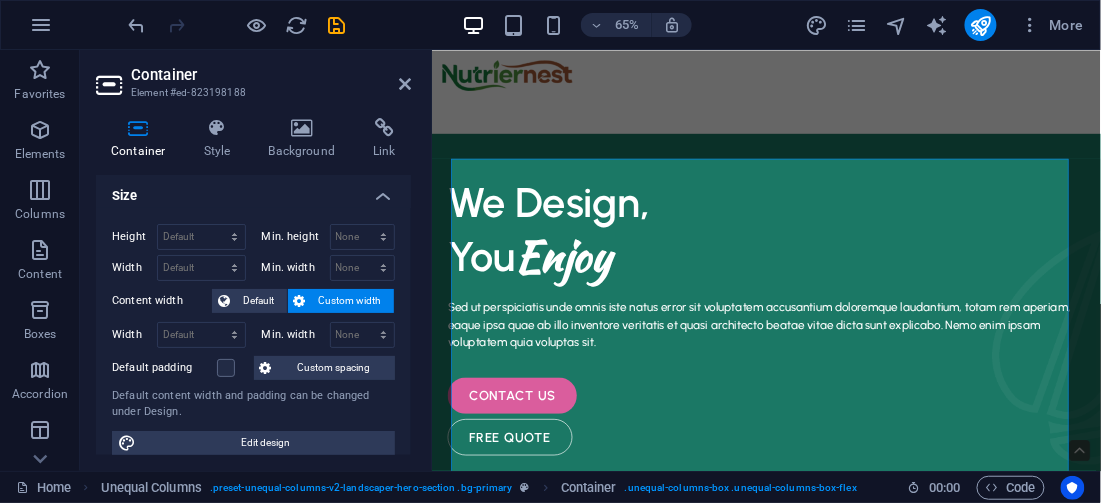 scroll, scrollTop: 0, scrollLeft: 0, axis: both 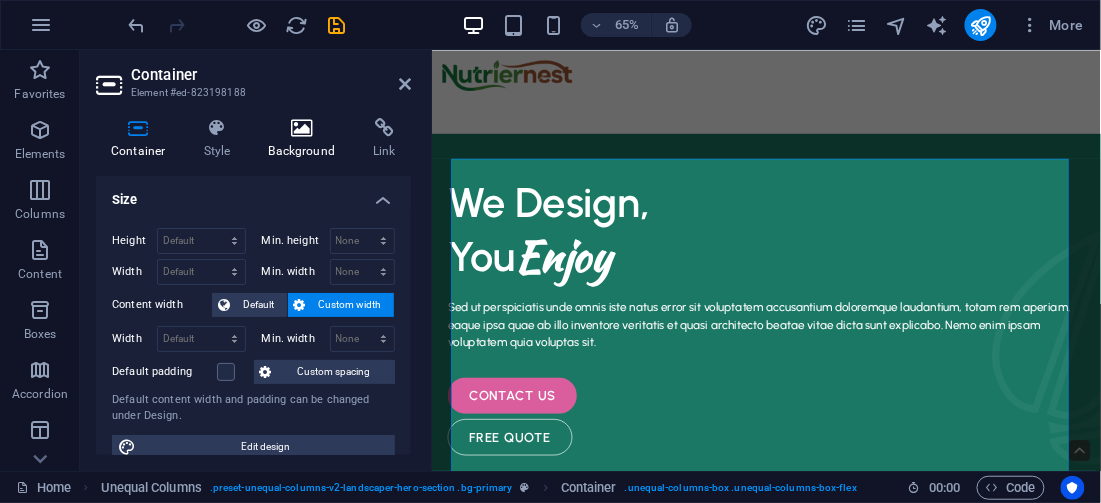 click at bounding box center (302, 128) 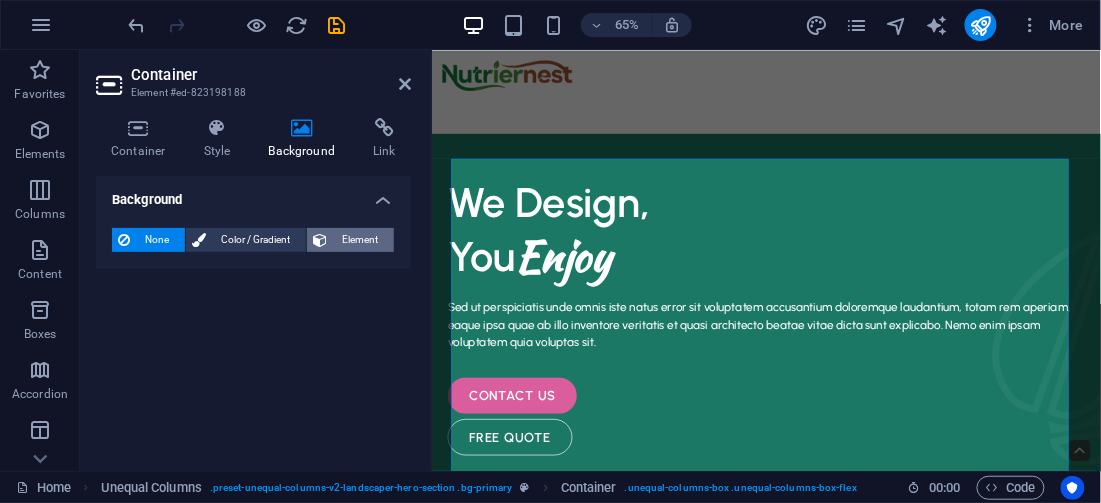 click on "Element" at bounding box center [360, 240] 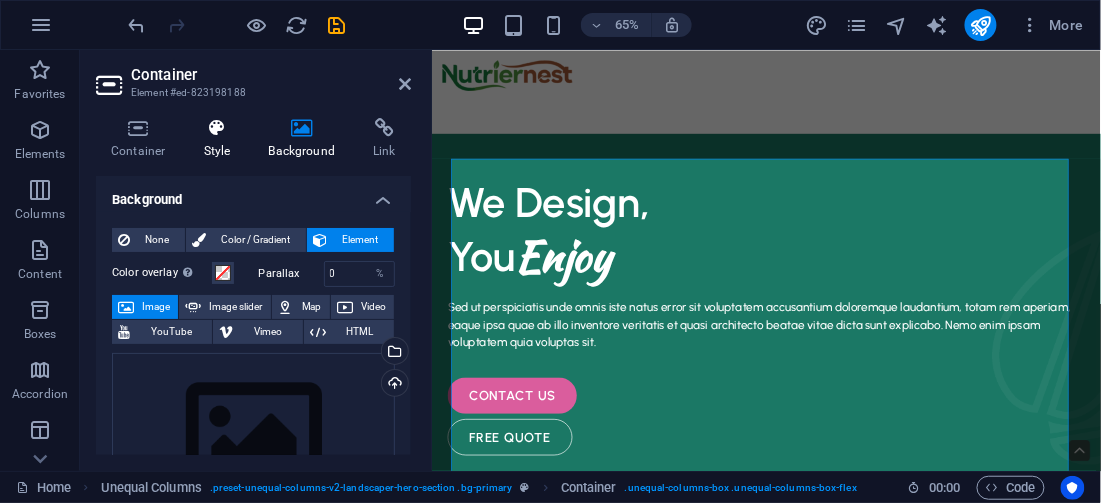 click on "Style" at bounding box center (221, 139) 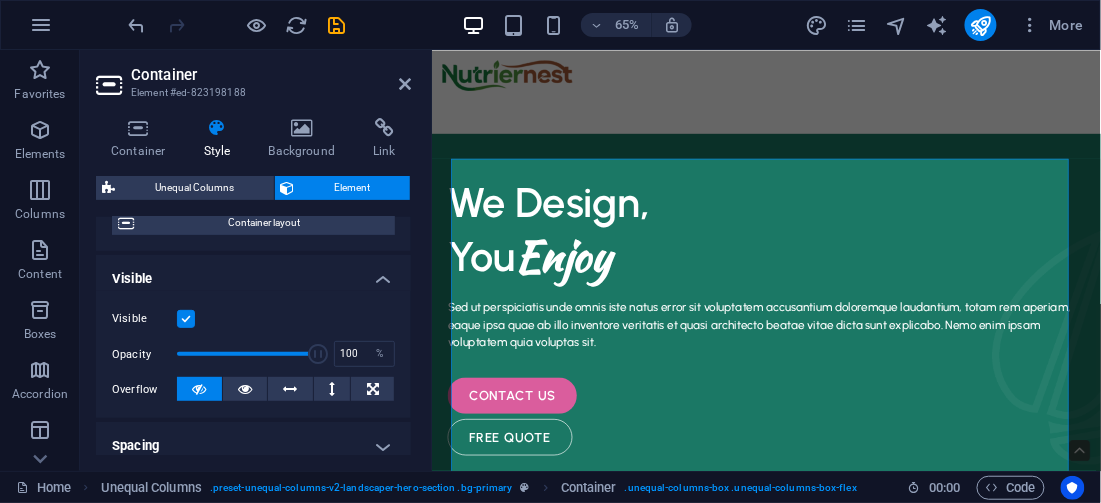 scroll, scrollTop: 0, scrollLeft: 0, axis: both 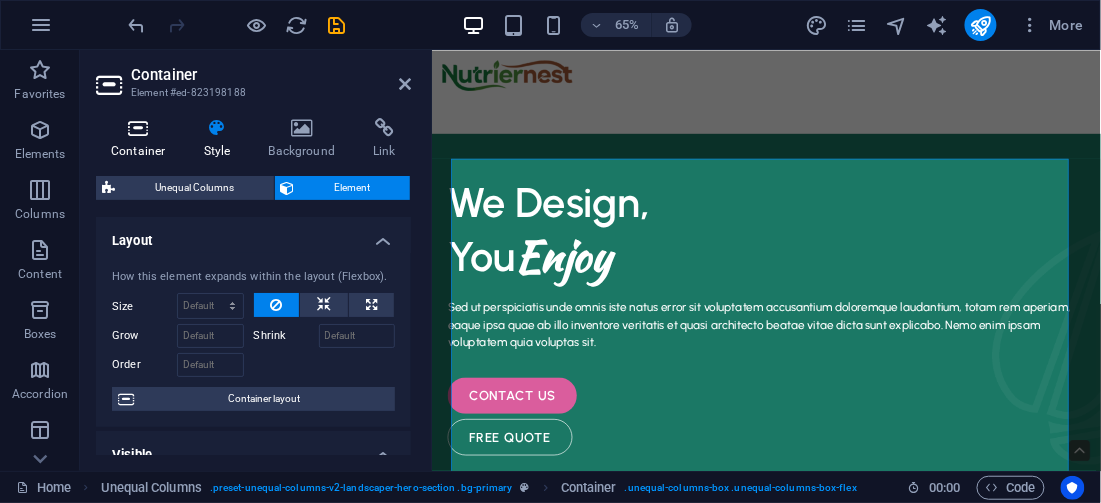 click at bounding box center [138, 128] 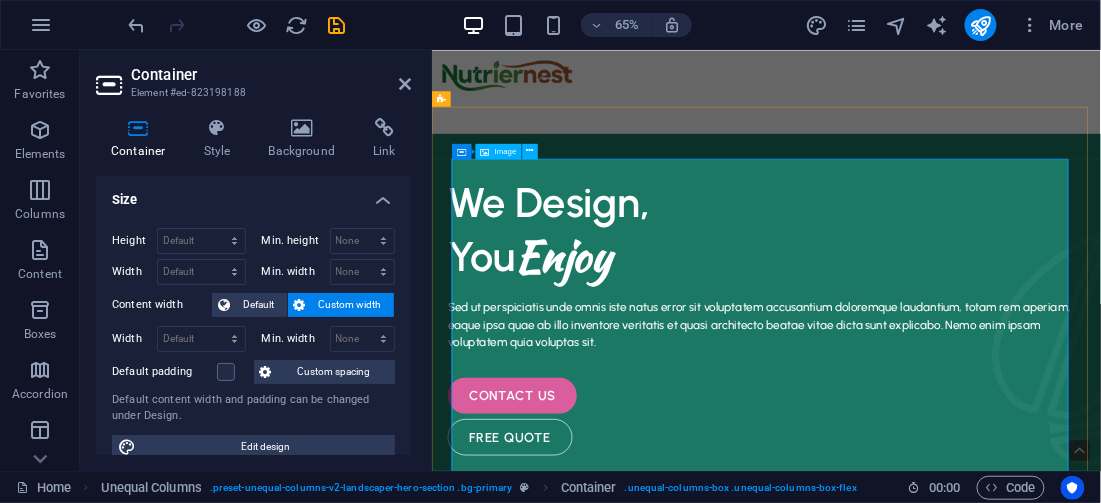 click at bounding box center (945, 2230) 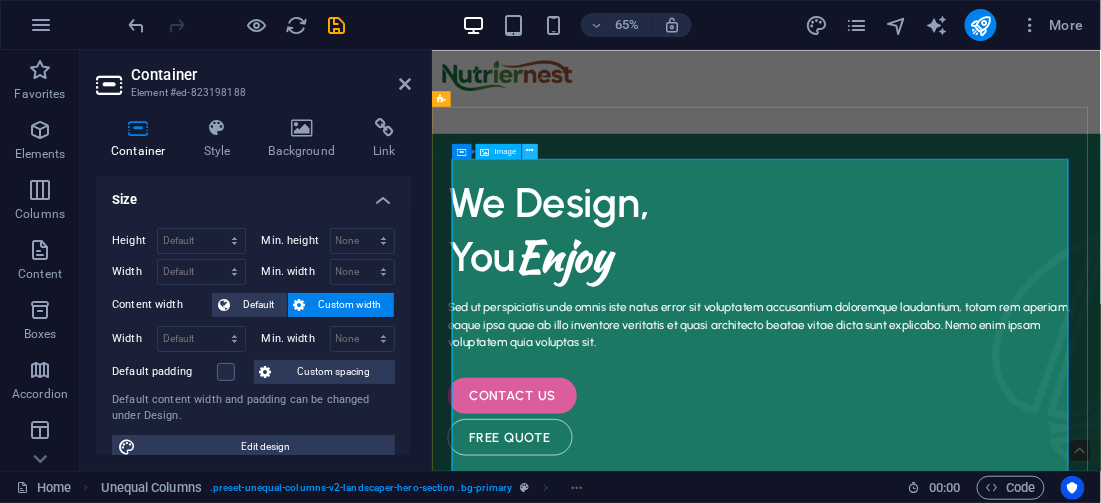click at bounding box center [530, 151] 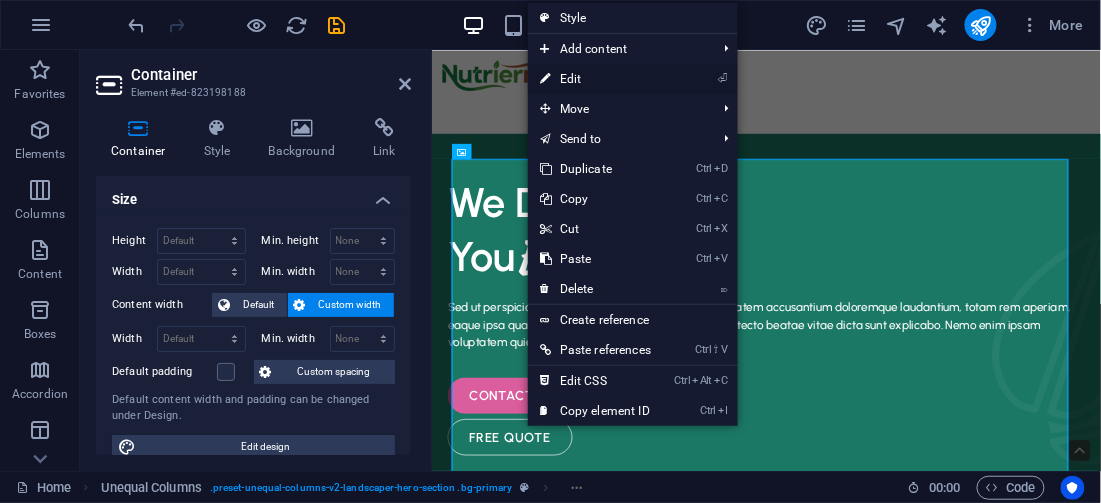 click on "⏎  Edit" at bounding box center [595, 79] 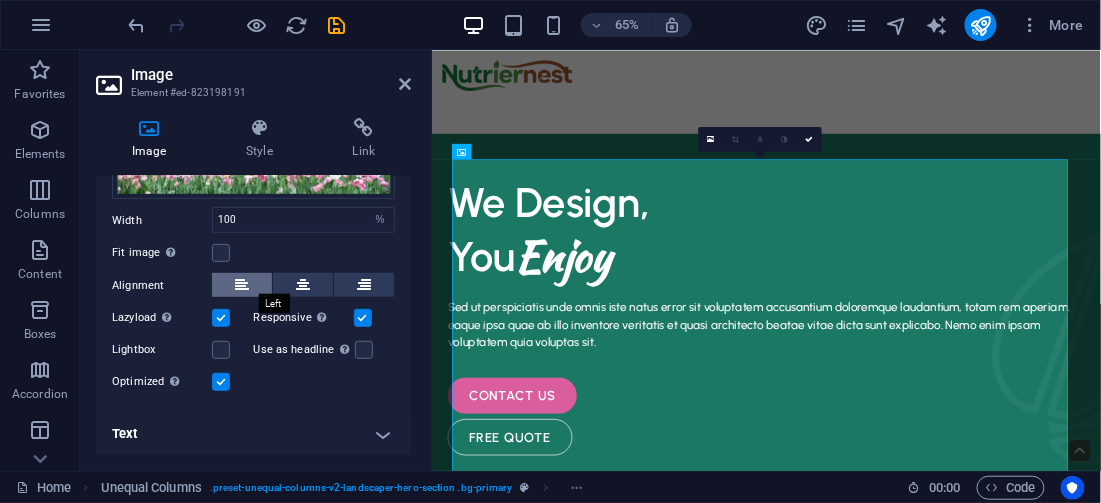 scroll, scrollTop: 87, scrollLeft: 0, axis: vertical 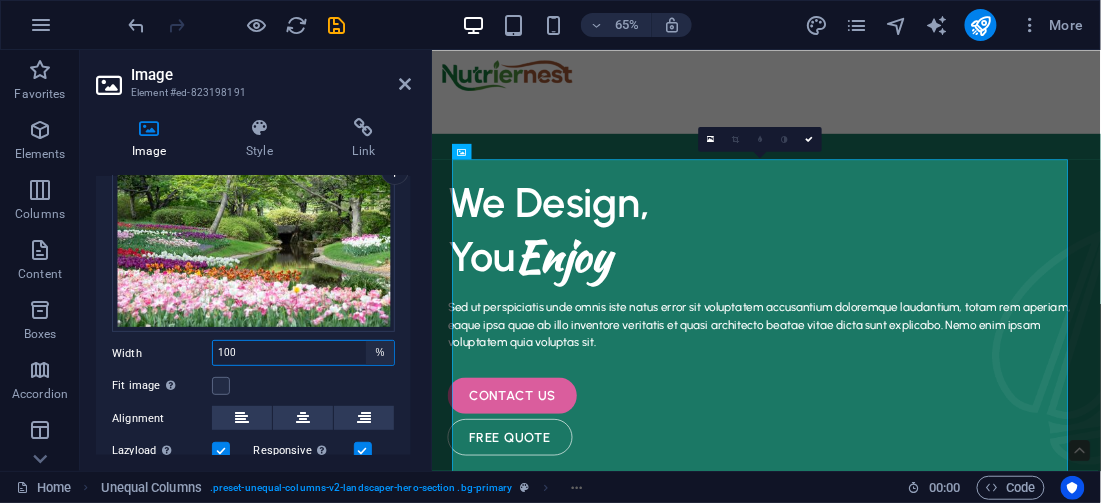 click on "Default auto px rem % em vh vw" at bounding box center (380, 353) 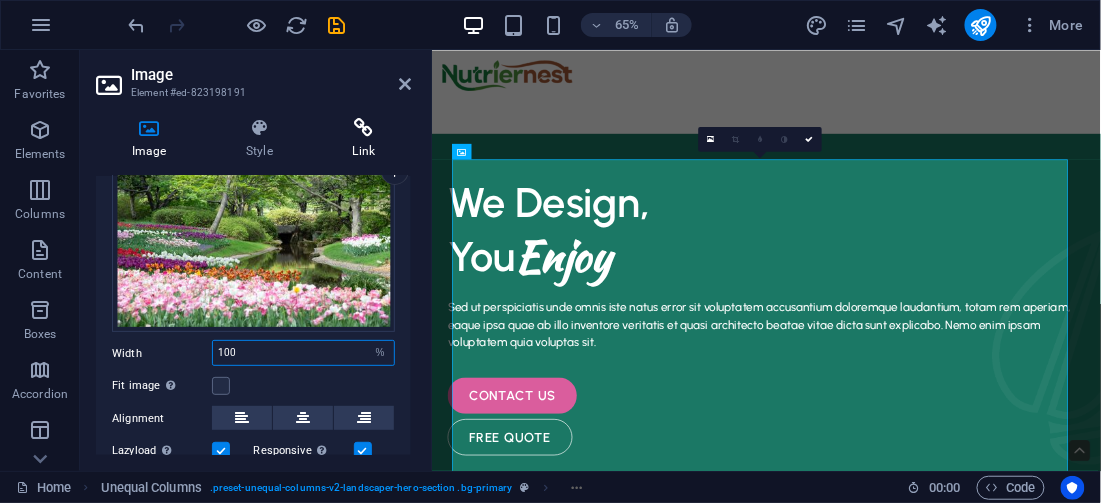 select on "px" 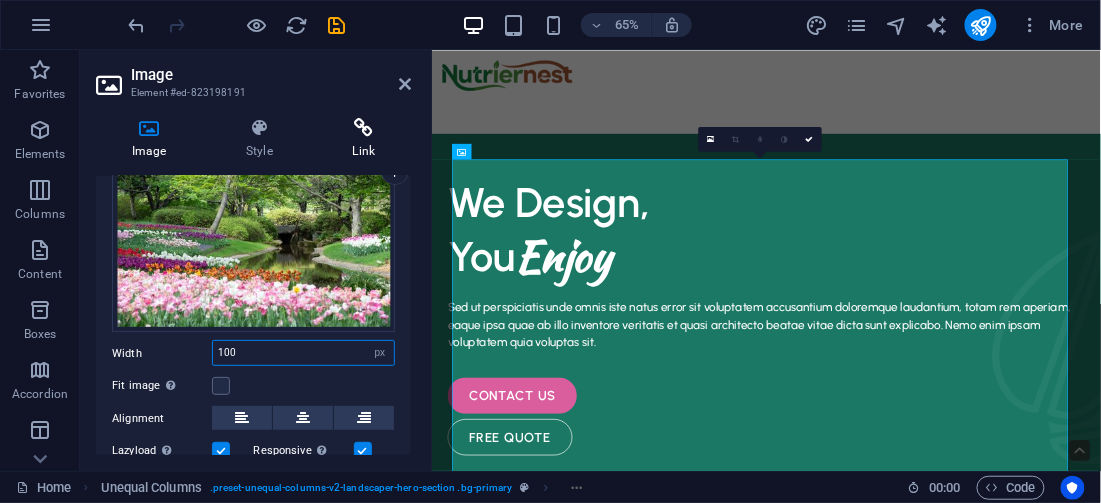 click on "Default auto px rem % em vh vw" at bounding box center (380, 353) 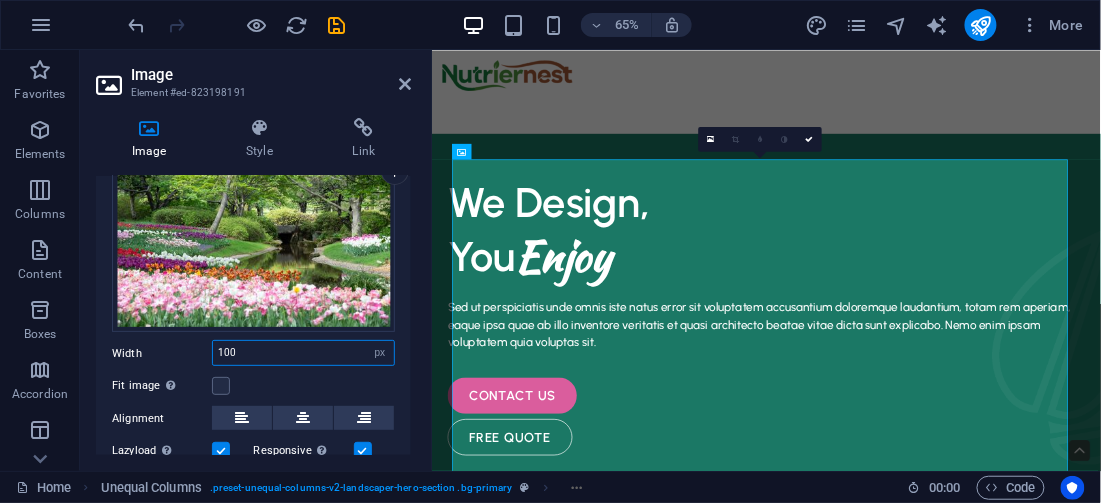 type on "949" 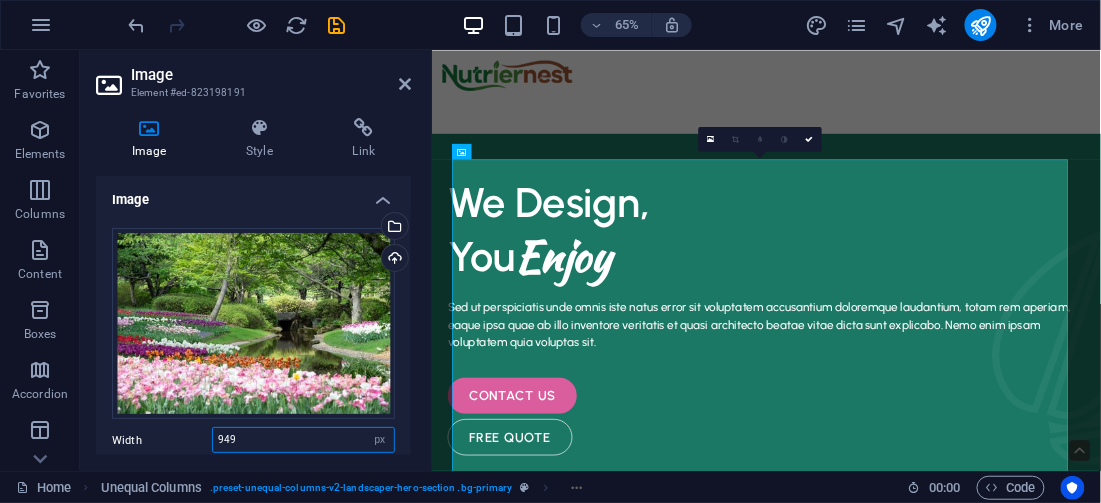 scroll, scrollTop: 133, scrollLeft: 0, axis: vertical 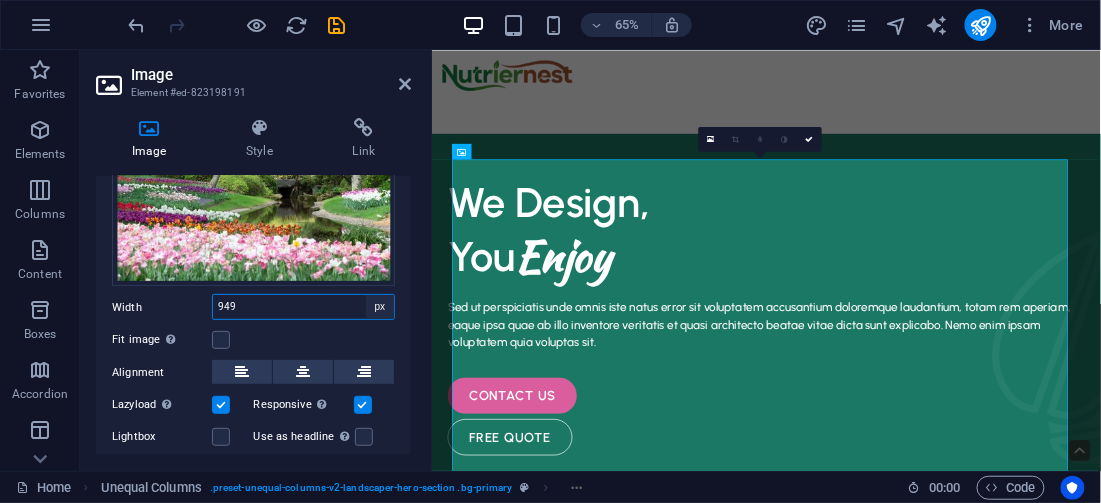 click on "Default auto px rem % em vh vw" at bounding box center (380, 307) 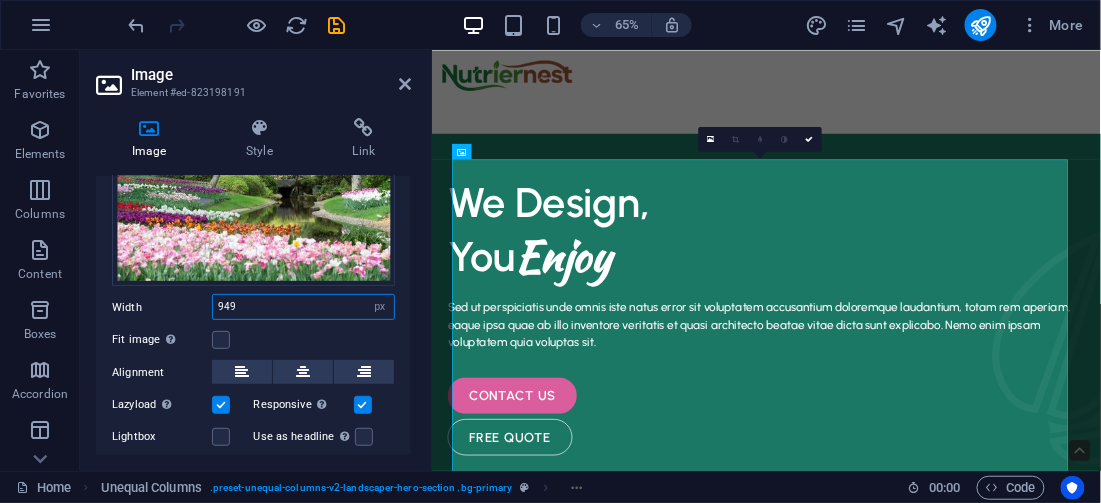 select on "auto" 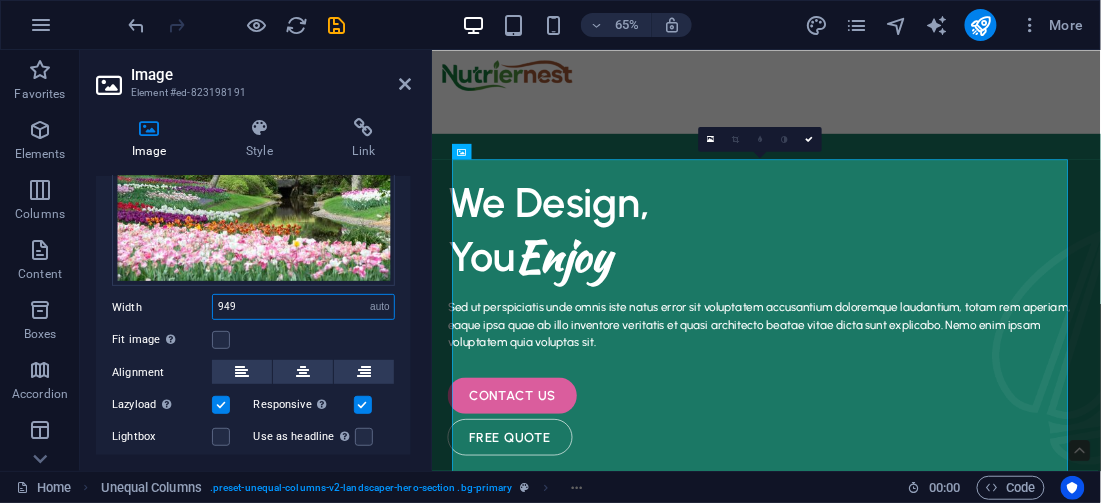 click on "Default auto px rem % em vh vw" at bounding box center (380, 307) 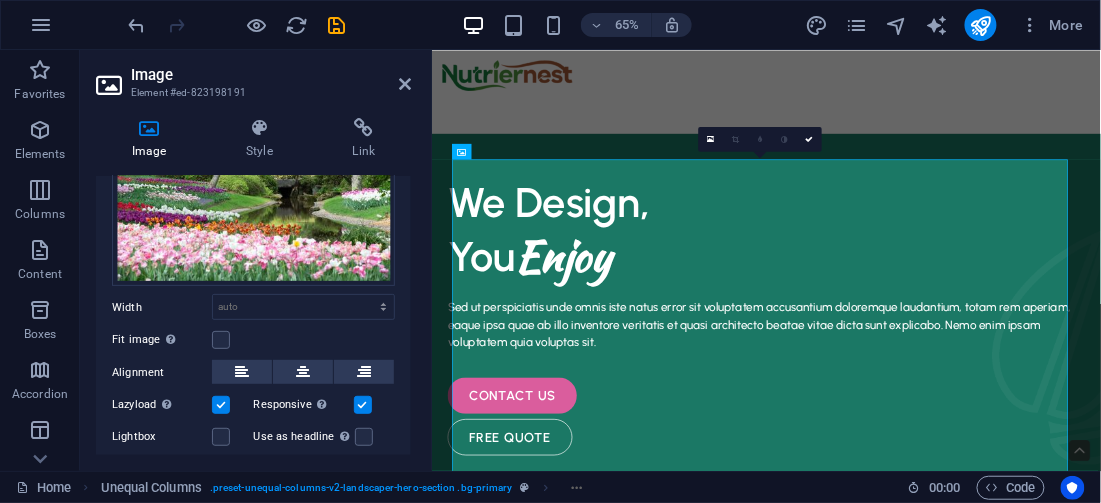 click on "Drag files here, click to choose files or select files from Files or our free stock photos & videos Select files from the file manager, stock photos, or upload file(s) Upload Width Default auto px rem % em vh vw Fit image Automatically fit image to a fixed width and height Height Default auto px Alignment Lazyload Loading images after the page loads improves page speed. Responsive Automatically load retina image and smartphone optimized sizes. Lightbox Use as headline The image will be wrapped in an H1 headline tag. Useful for giving alternative text the weight of an H1 headline, e.g. for the logo. Leave unchecked if uncertain. Optimized Images are compressed to improve page speed. Position Direction Custom X offset 50 px rem % vh vw Y offset 50 px rem % vh vw" at bounding box center (253, 288) 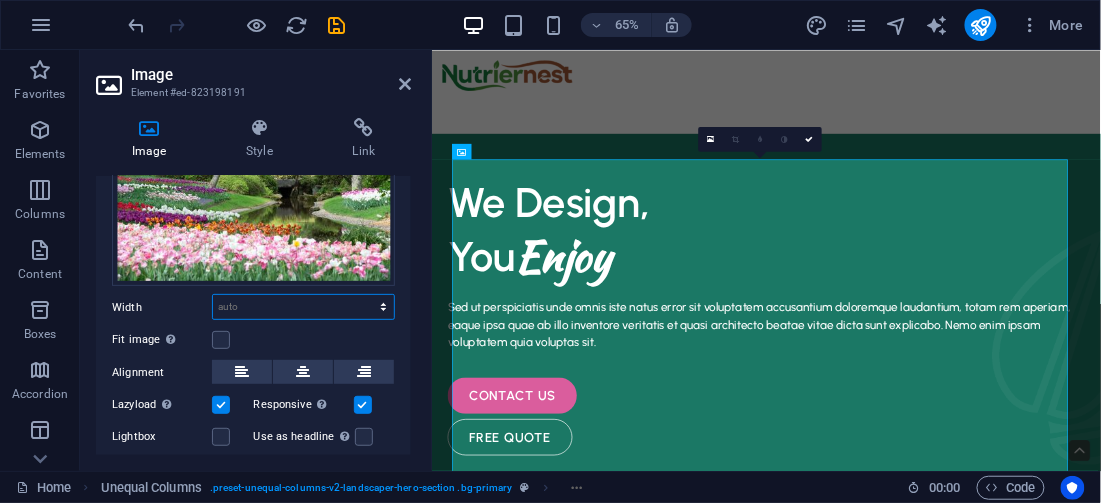 click on "Default auto px rem % em vh vw" at bounding box center [303, 307] 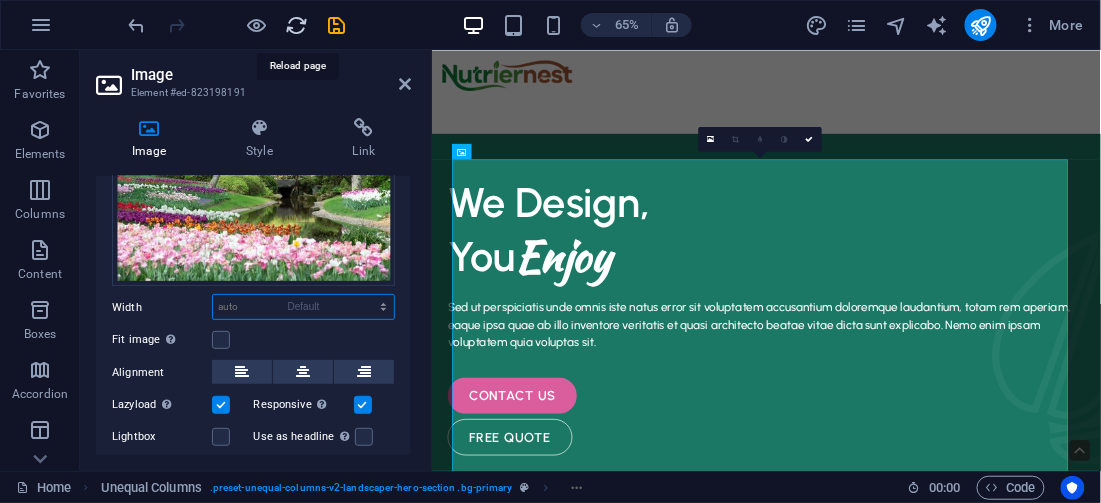 click on "Default auto px rem % em vh vw" at bounding box center (303, 307) 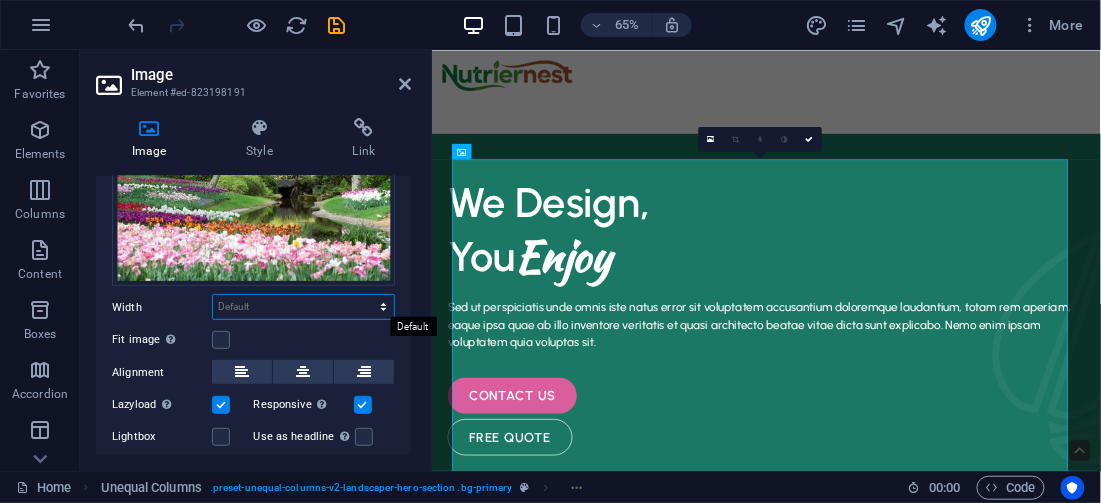 click on "Default auto px rem % em vh vw" at bounding box center [303, 307] 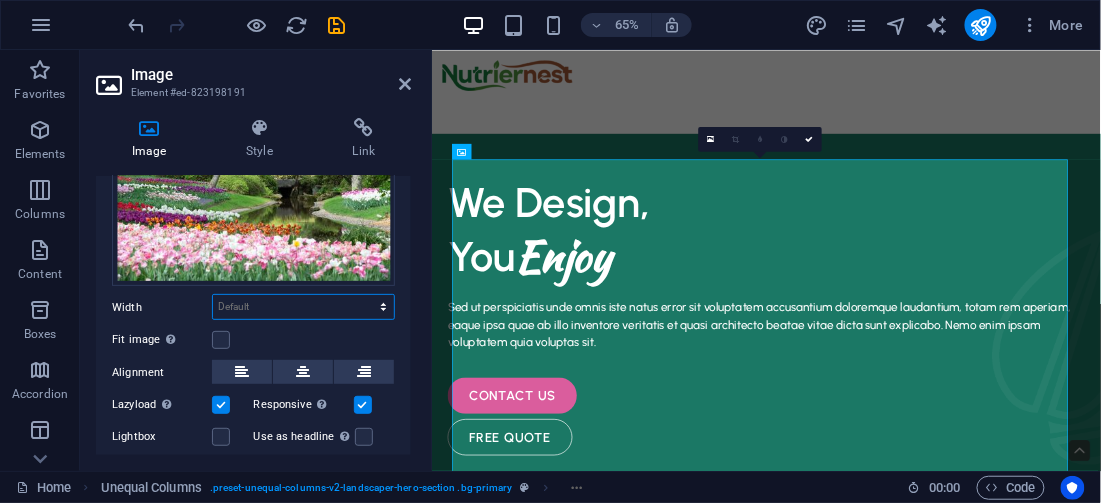 select on "em" 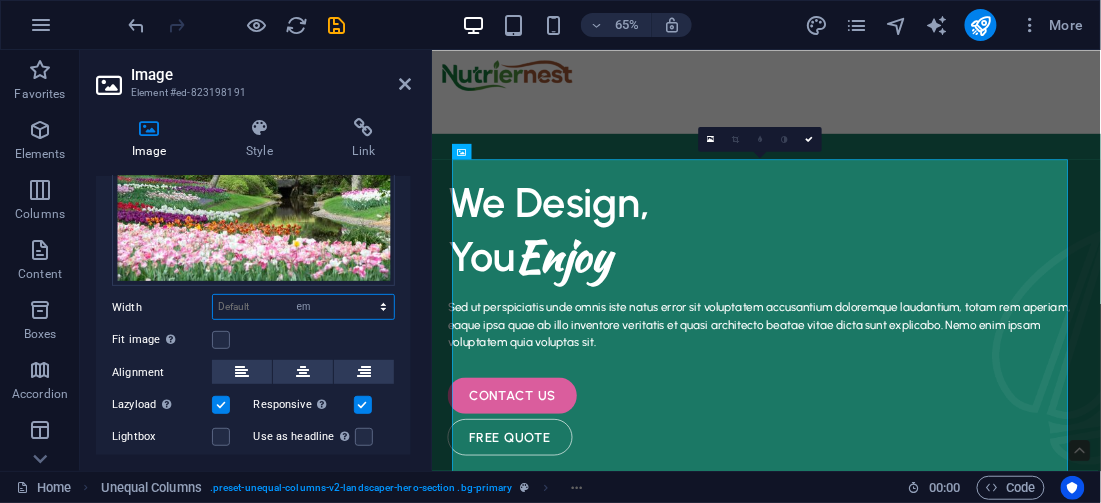 click on "Default auto px rem % em vh vw" at bounding box center (303, 307) 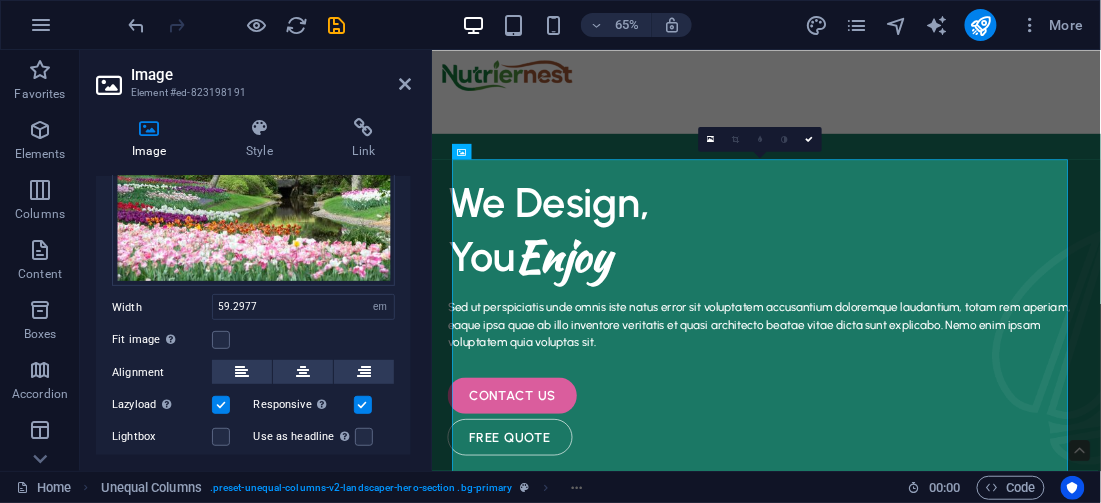 click on "Drag files here, click to choose files or select files from Files or our free stock photos & videos Select files from the file manager, stock photos, or upload file(s) Upload Width 59.2977 Default auto px rem % em vh vw Fit image Automatically fit image to a fixed width and height Height Default auto px Alignment Lazyload Loading images after the page loads improves page speed. Responsive Automatically load retina image and smartphone optimized sizes. Lightbox Use as headline The image will be wrapped in an H1 headline tag. Useful for giving alternative text the weight of an H1 headline, e.g. for the logo. Leave unchecked if uncertain. Optimized Images are compressed to improve page speed. Position Direction Custom X offset 50 px rem % vh vw Y offset 50 px rem % vh vw" at bounding box center [253, 288] 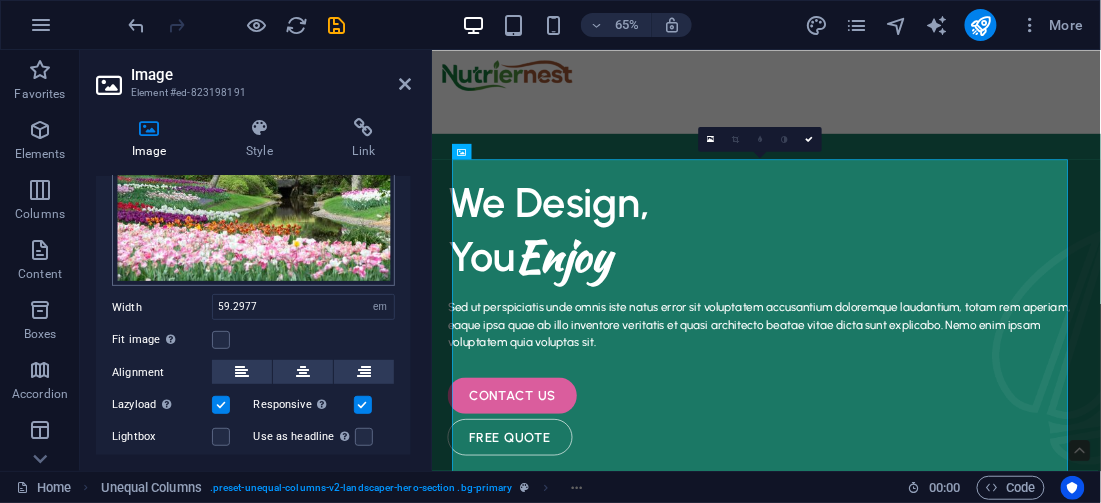 scroll, scrollTop: 0, scrollLeft: 0, axis: both 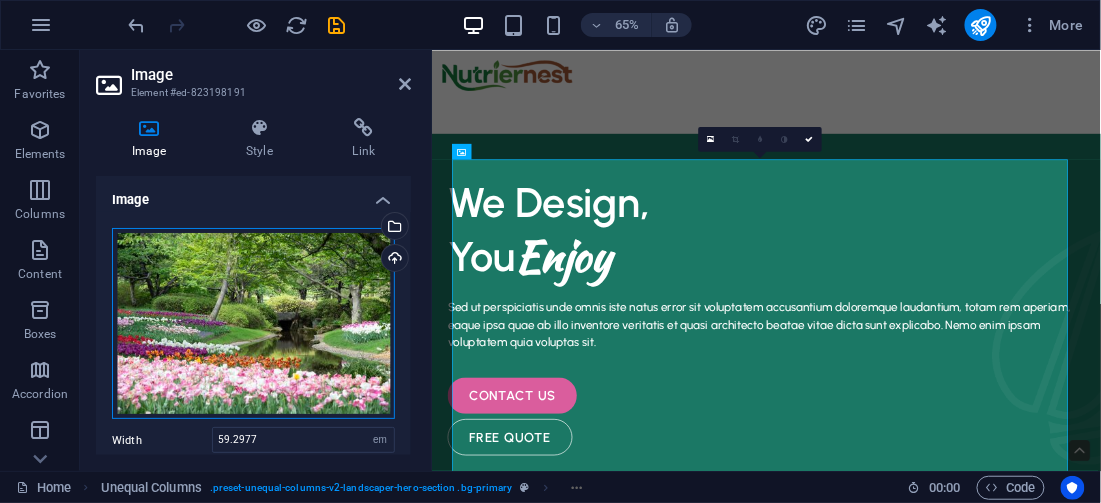 click on "Drag files here, click to choose files or select files from Files or our free stock photos & videos" at bounding box center [253, 324] 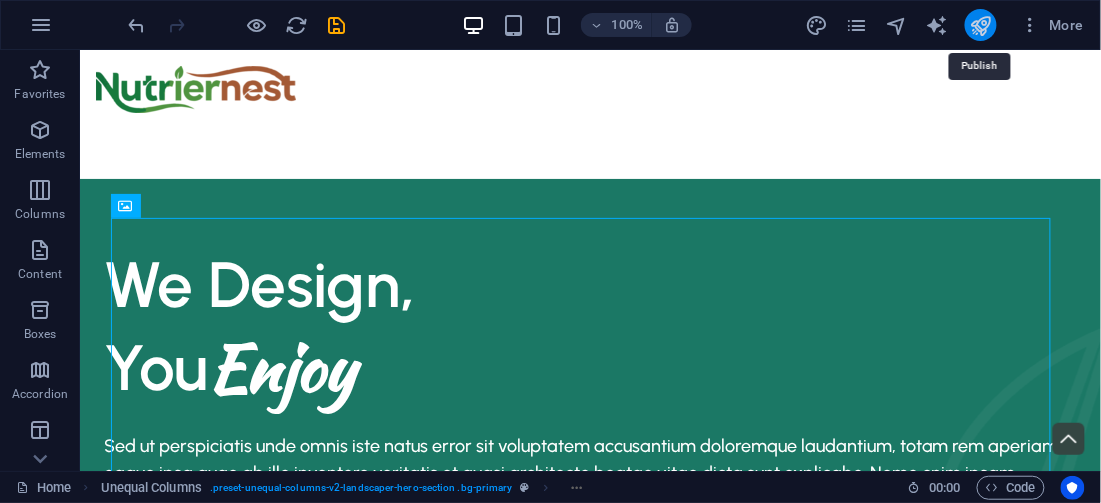 click at bounding box center [980, 25] 